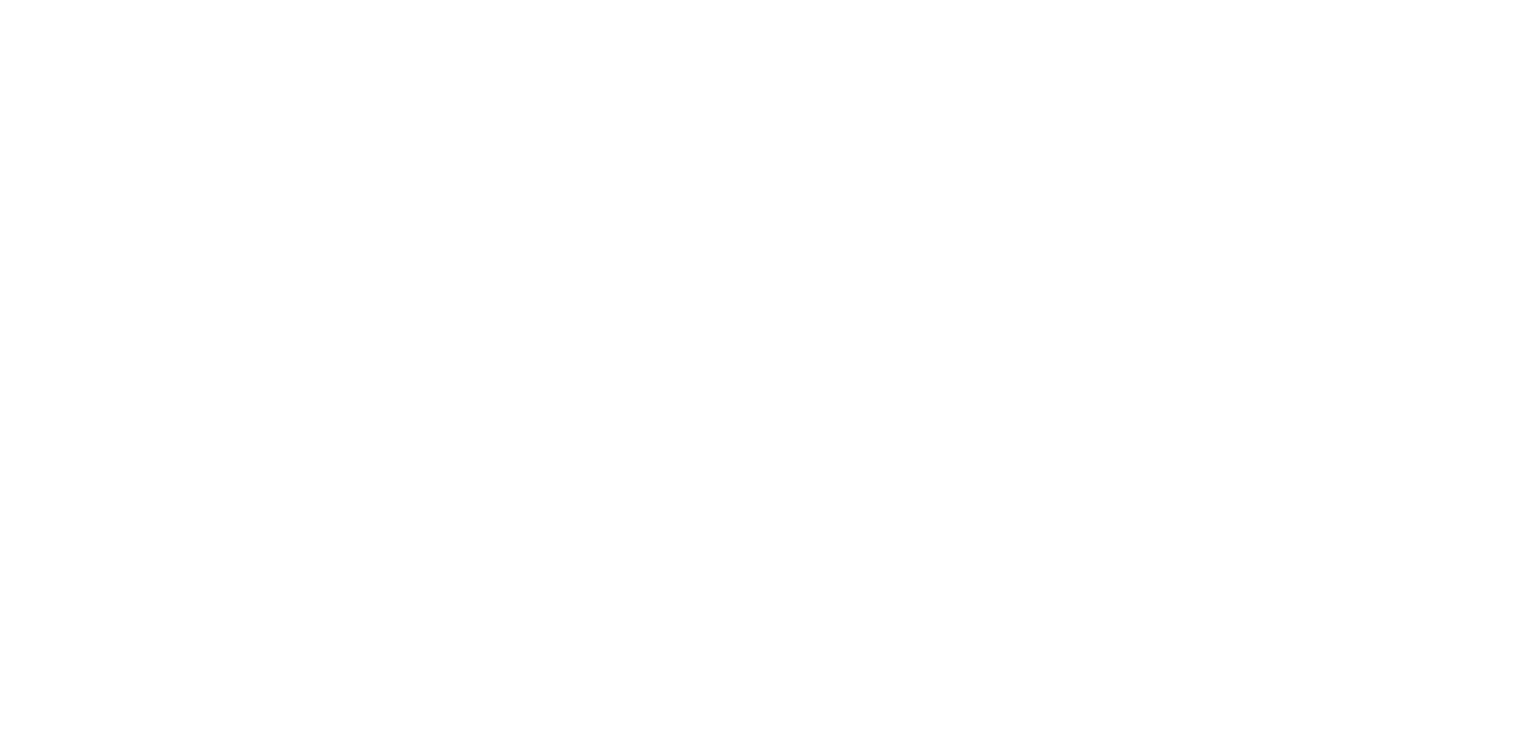 scroll, scrollTop: 0, scrollLeft: 0, axis: both 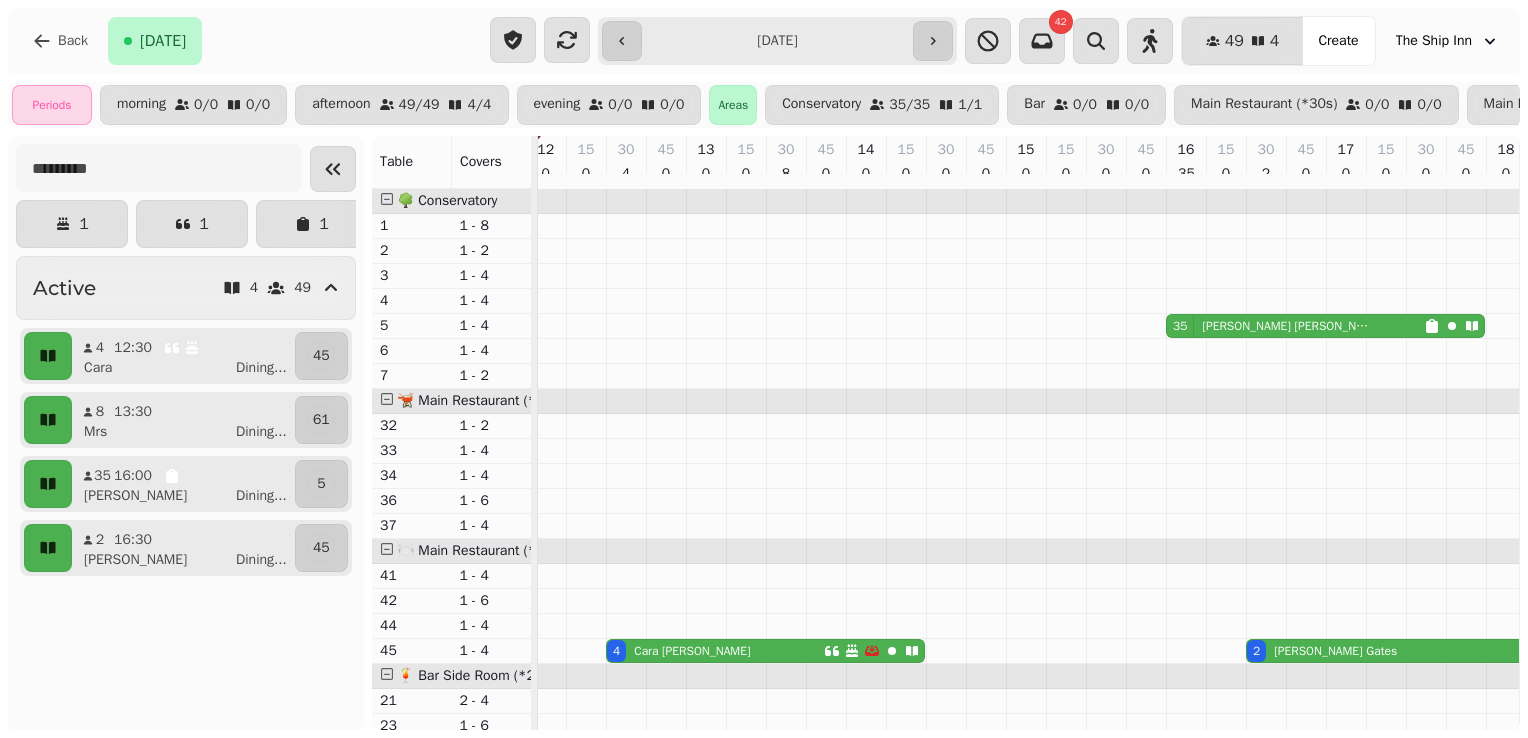 click on "**********" at bounding box center (777, 41) 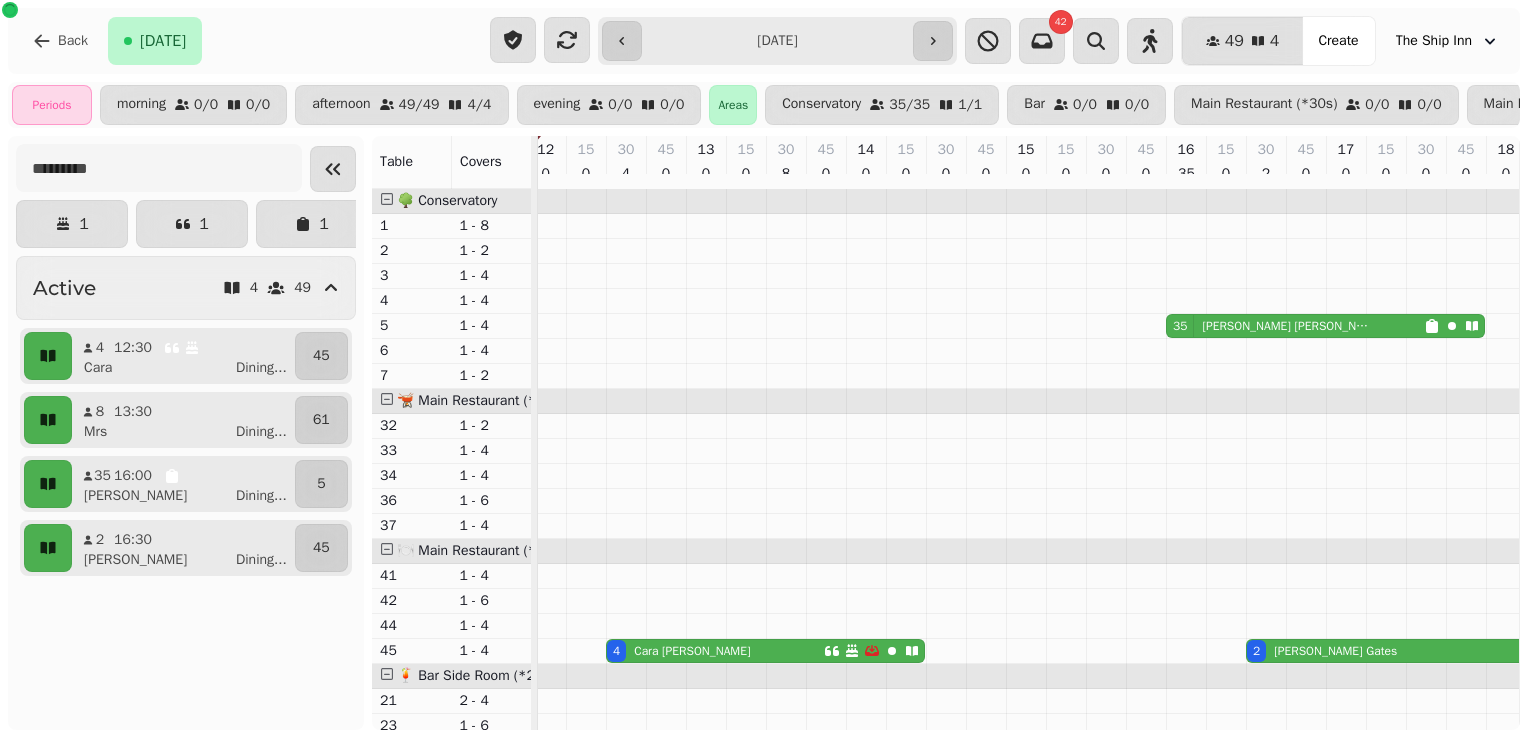 type on "**********" 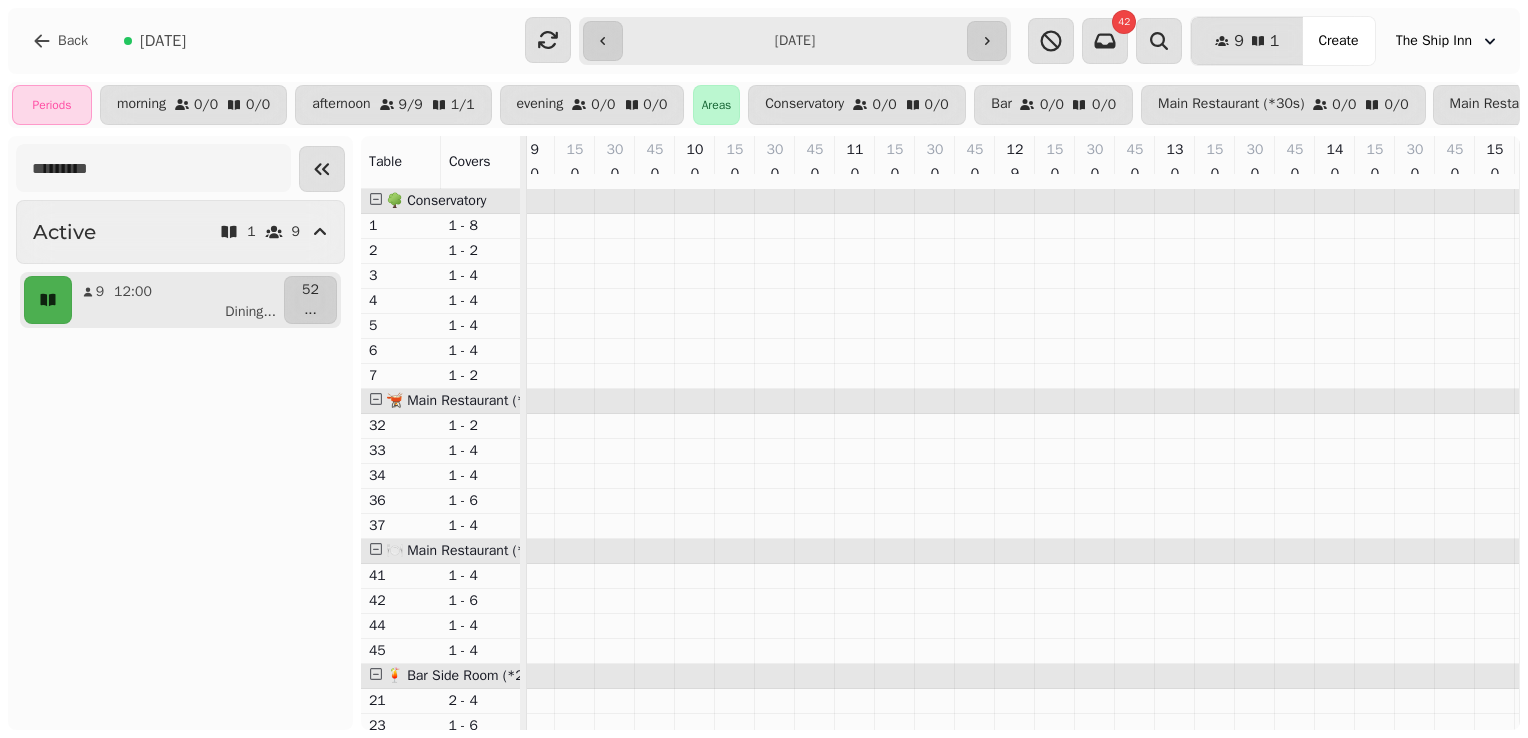 scroll, scrollTop: 0, scrollLeft: 492, axis: horizontal 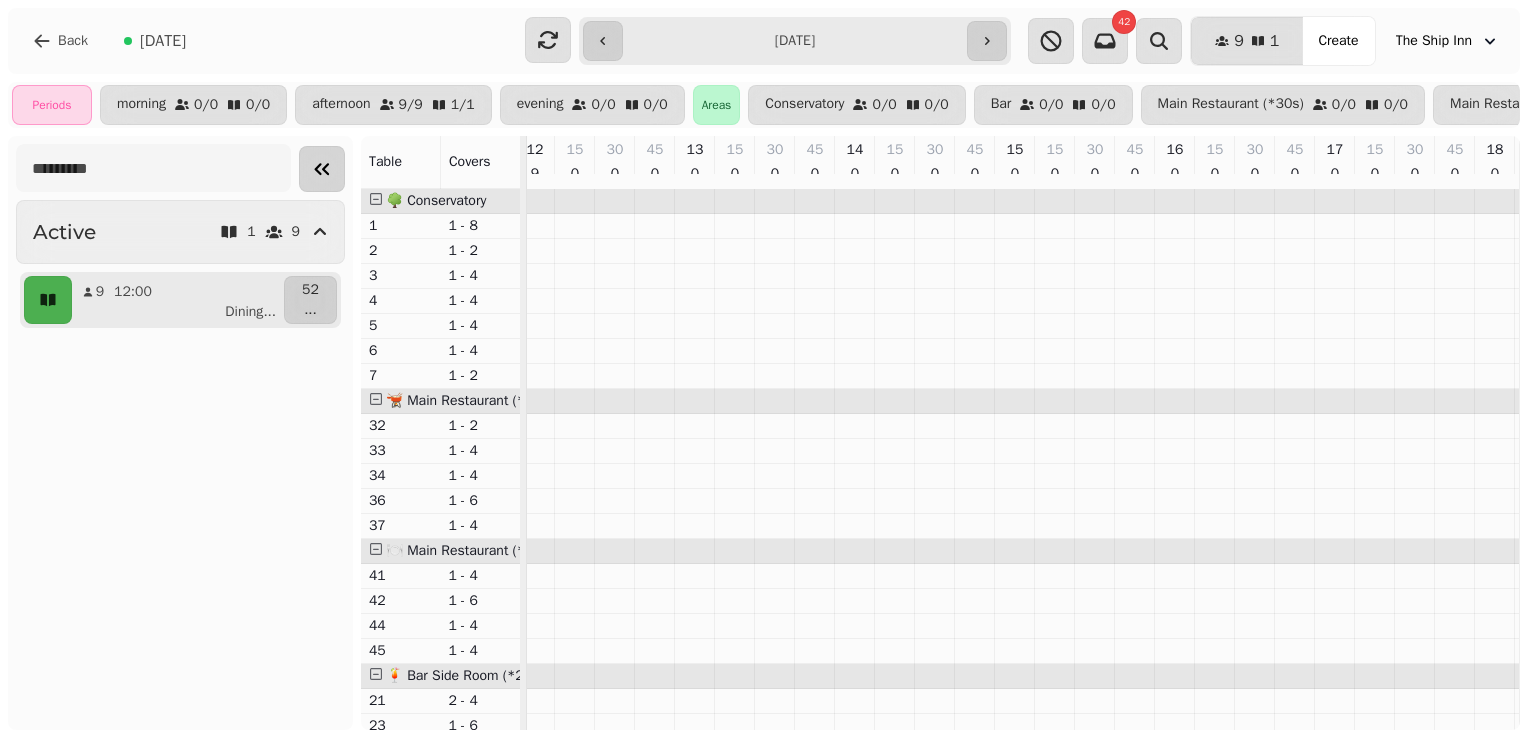 click 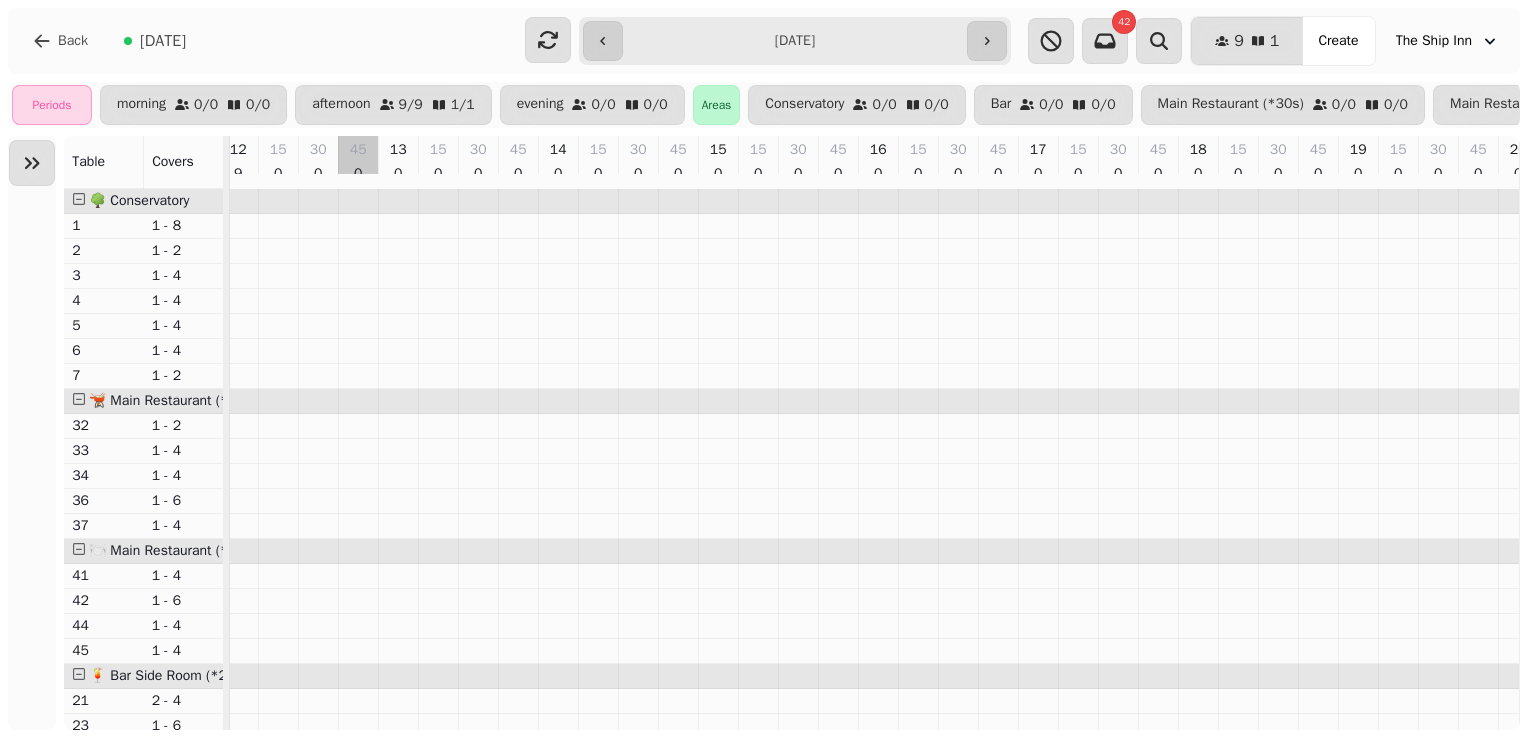 scroll, scrollTop: 0, scrollLeft: 459, axis: horizontal 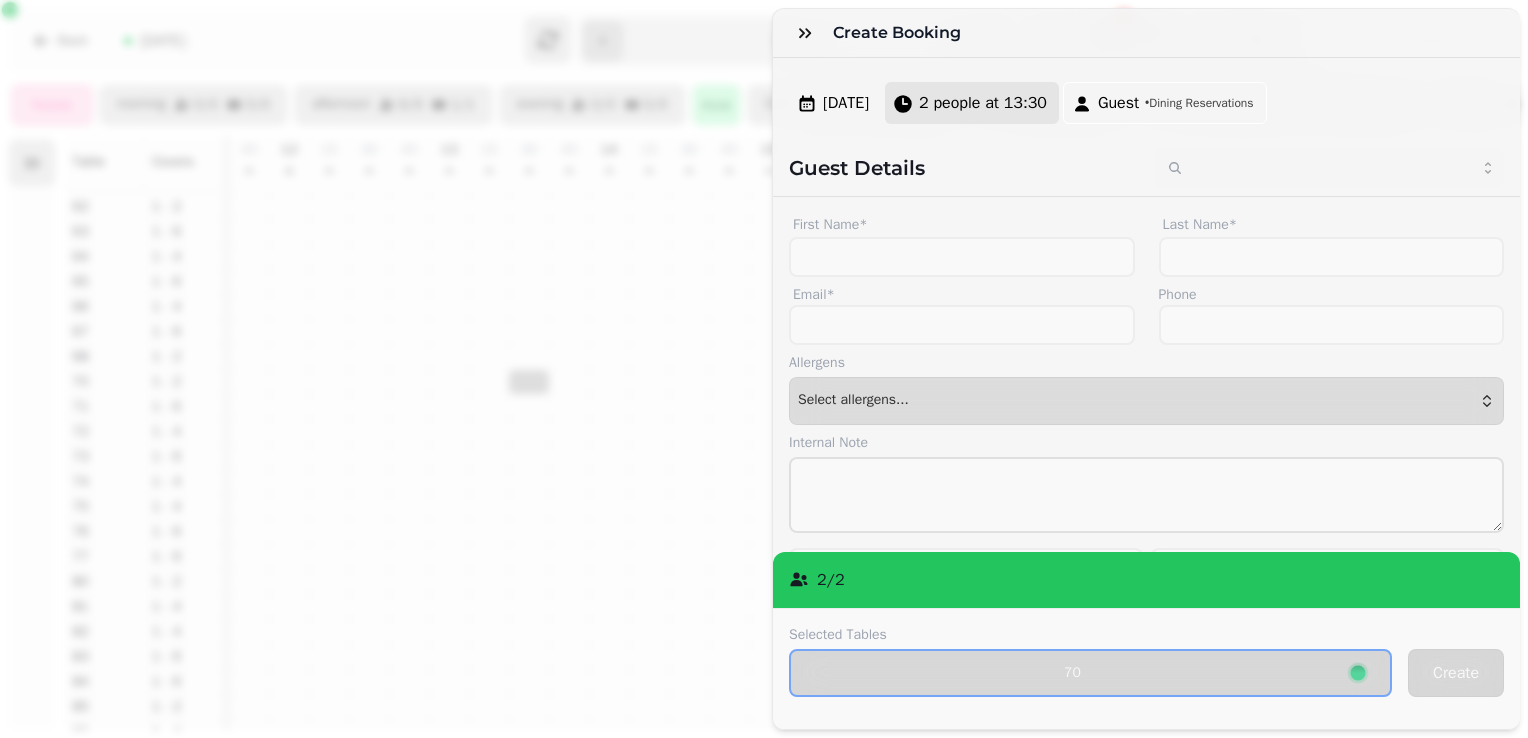 click on "2 people at 13:30" at bounding box center (983, 103) 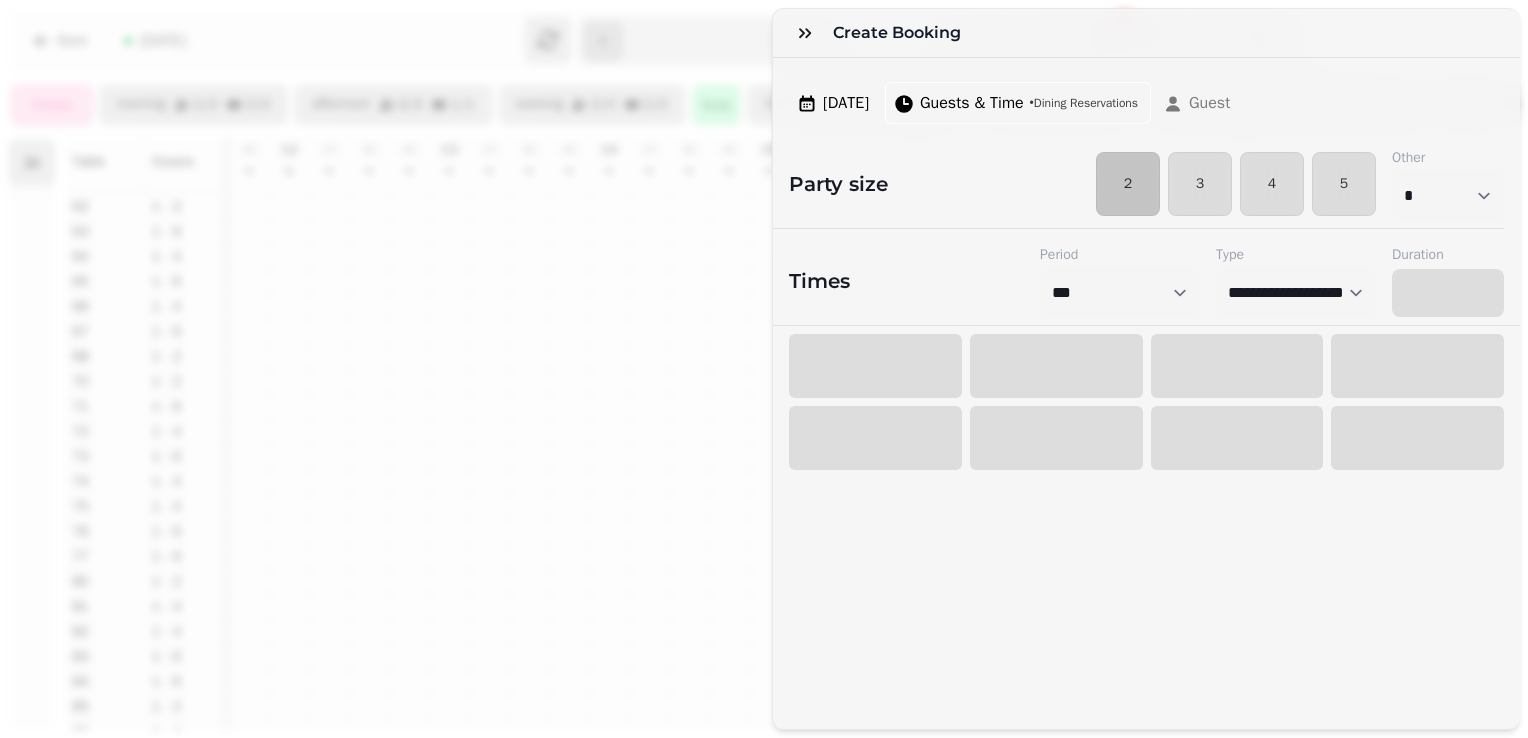 select on "****" 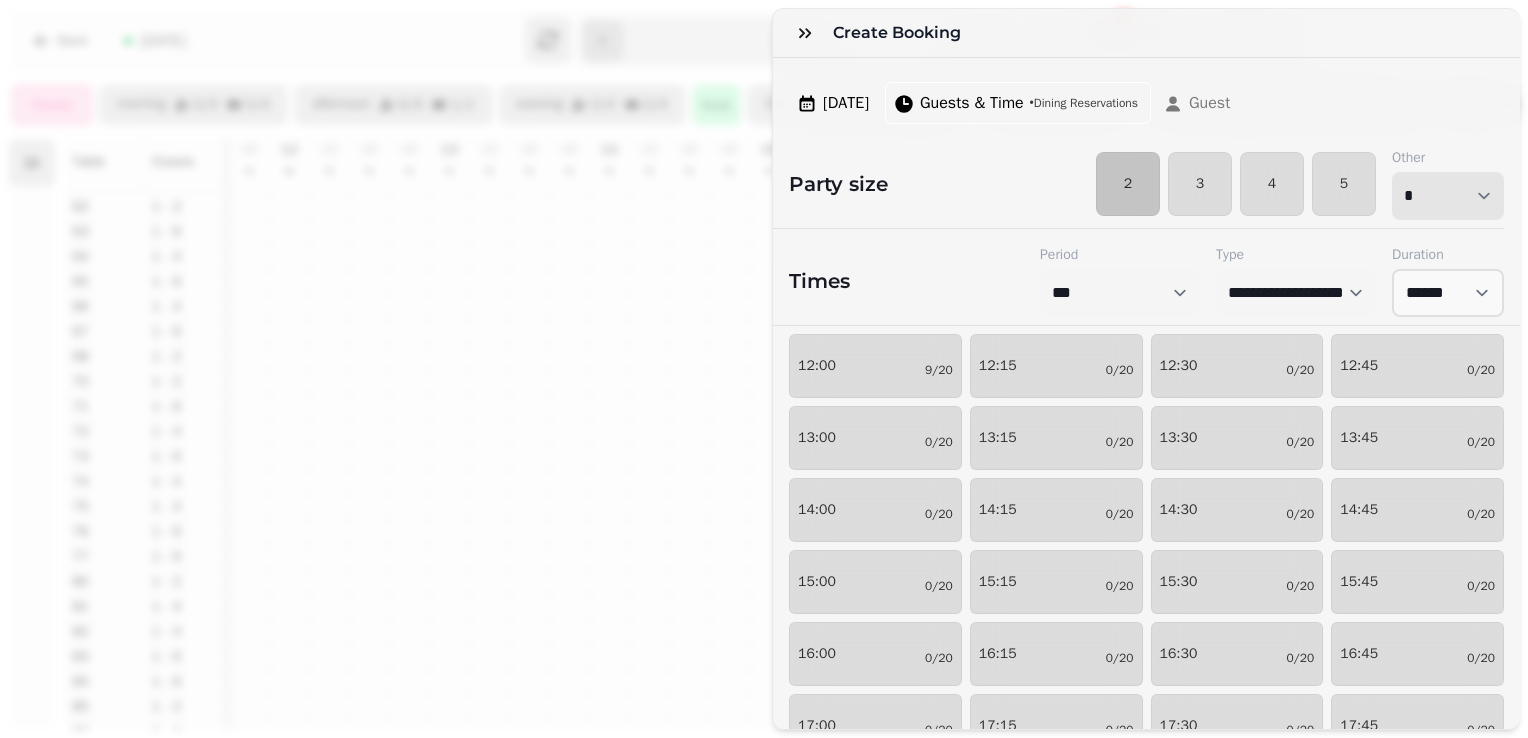 click on "* * * * * * * * * ** ** ** ** ** ** ** ** ** ** ** ** ** ** ** ** ** ** ** ** ** ** ** ** ** ** ** ** ** ** ** ** ** ** ** ** ** ** ** ** ** ** ** ** ** ** ** ** ** ** ** ** ** ** ** ** ** ** ** ** ** ** ** ** ** ** ** ** ** ** ** ** ** ** ** ** ** ** ** ** ** ** ** ** ** ** ** ** ** ** *** *** *** *** *** *** *** *** *** *** *** *** *** *** *** *** *** *** *** *** ***" at bounding box center [1448, 196] 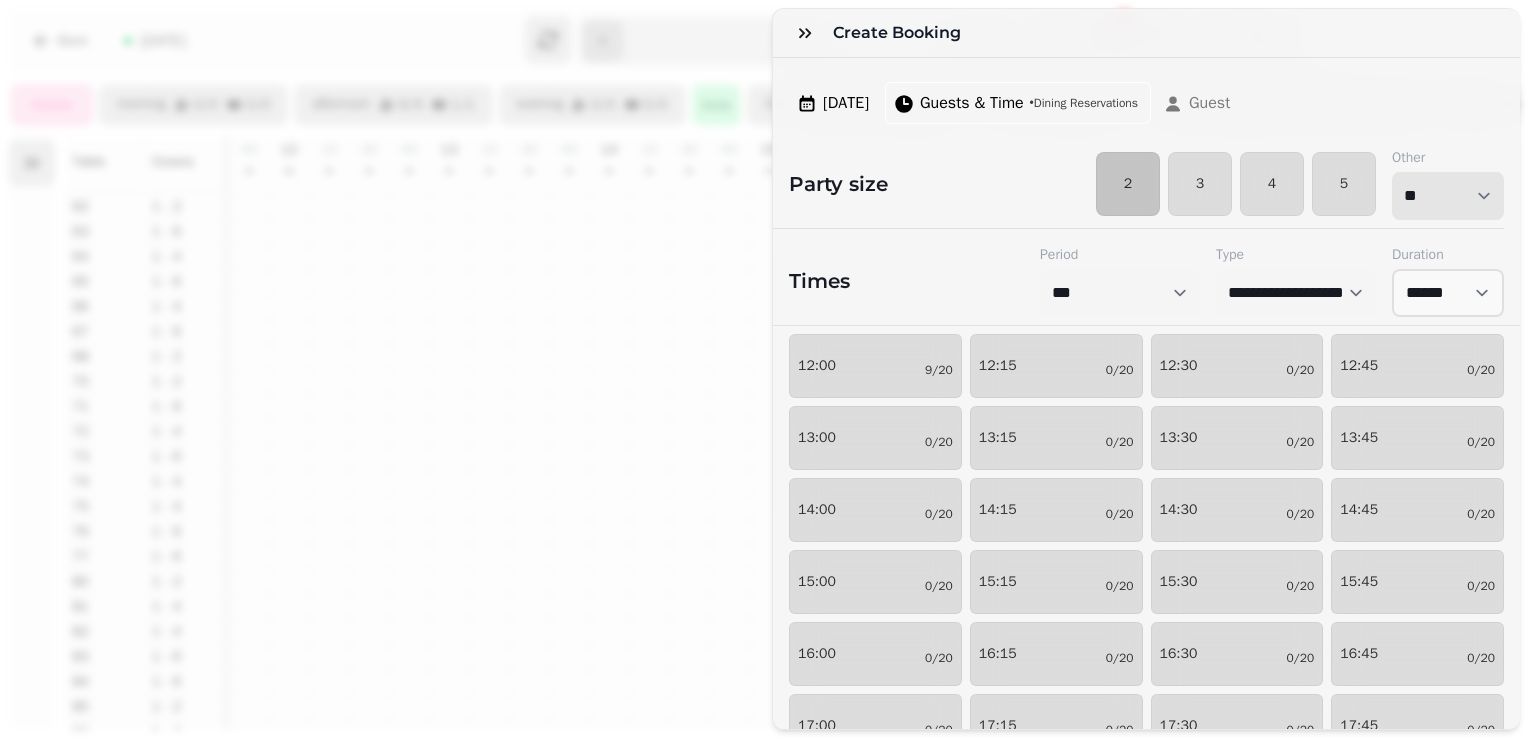 click on "* * * * * * * * * ** ** ** ** ** ** ** ** ** ** ** ** ** ** ** ** ** ** ** ** ** ** ** ** ** ** ** ** ** ** ** ** ** ** ** ** ** ** ** ** ** ** ** ** ** ** ** ** ** ** ** ** ** ** ** ** ** ** ** ** ** ** ** ** ** ** ** ** ** ** ** ** ** ** ** ** ** ** ** ** ** ** ** ** ** ** ** ** ** ** *** *** *** *** *** *** *** *** *** *** *** *** *** *** *** *** *** *** *** *** ***" at bounding box center (1448, 196) 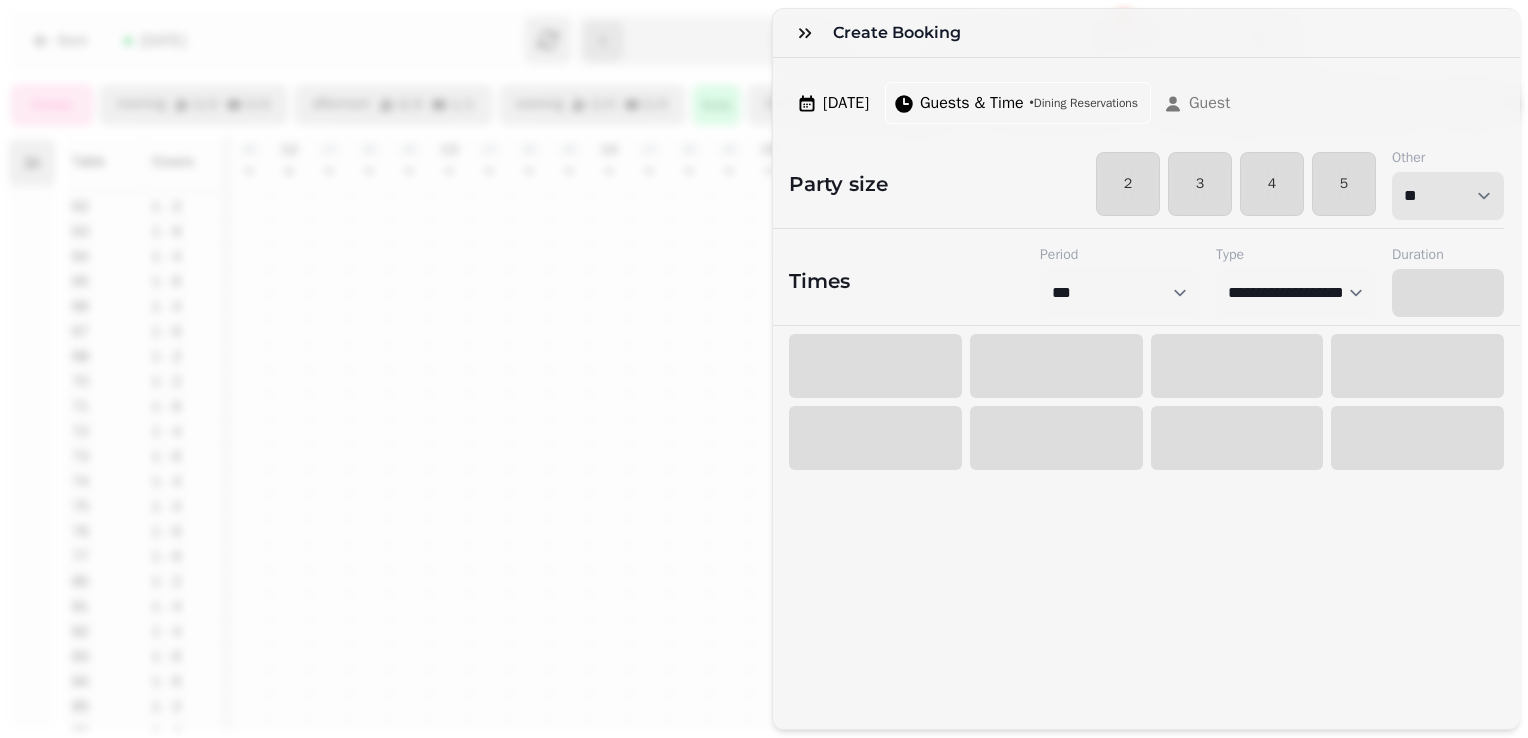 select on "****" 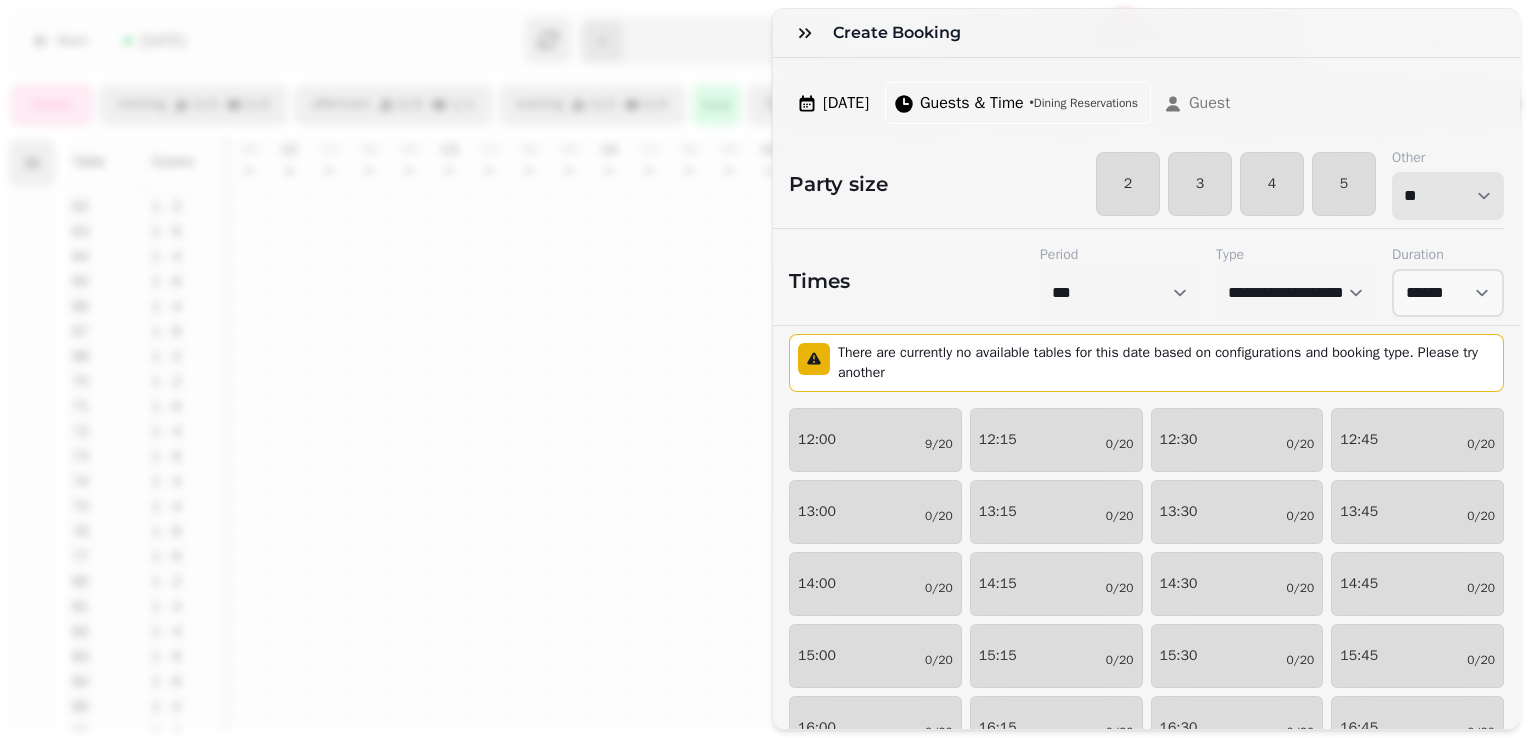 click on "* * * * * * * * * ** ** ** ** ** ** ** ** ** ** ** ** ** ** ** ** ** ** ** ** ** ** ** ** ** ** ** ** ** ** ** ** ** ** ** ** ** ** ** ** ** ** ** ** ** ** ** ** ** ** ** ** ** ** ** ** ** ** ** ** ** ** ** ** ** ** ** ** ** ** ** ** ** ** ** ** ** ** ** ** ** ** ** ** ** ** ** ** ** ** *** *** *** *** *** *** *** *** *** *** *** *** *** *** *** *** *** *** *** *** ***" at bounding box center (1448, 196) 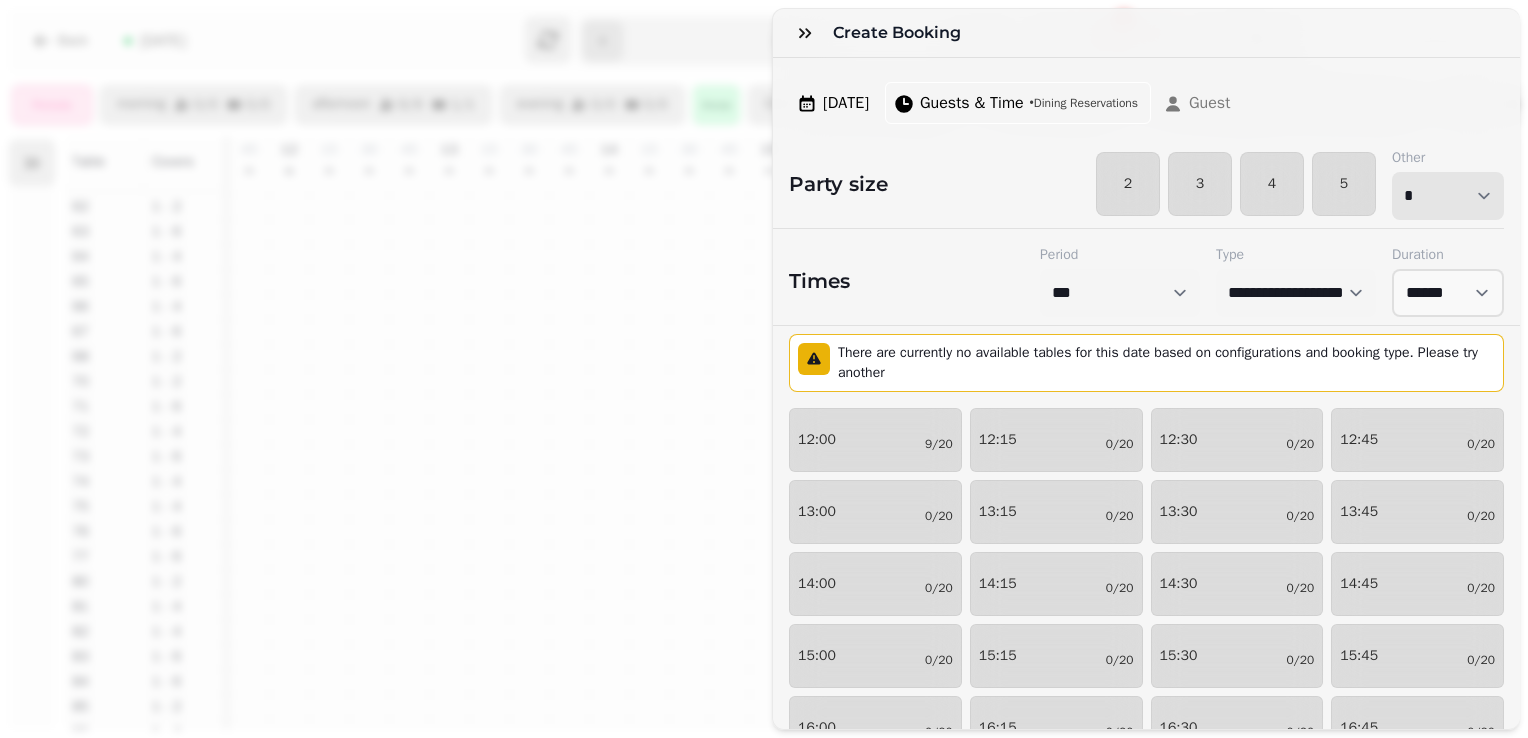 click on "* * * * * * * * * ** ** ** ** ** ** ** ** ** ** ** ** ** ** ** ** ** ** ** ** ** ** ** ** ** ** ** ** ** ** ** ** ** ** ** ** ** ** ** ** ** ** ** ** ** ** ** ** ** ** ** ** ** ** ** ** ** ** ** ** ** ** ** ** ** ** ** ** ** ** ** ** ** ** ** ** ** ** ** ** ** ** ** ** ** ** ** ** ** ** *** *** *** *** *** *** *** *** *** *** *** *** *** *** *** *** *** *** *** *** ***" at bounding box center (1448, 196) 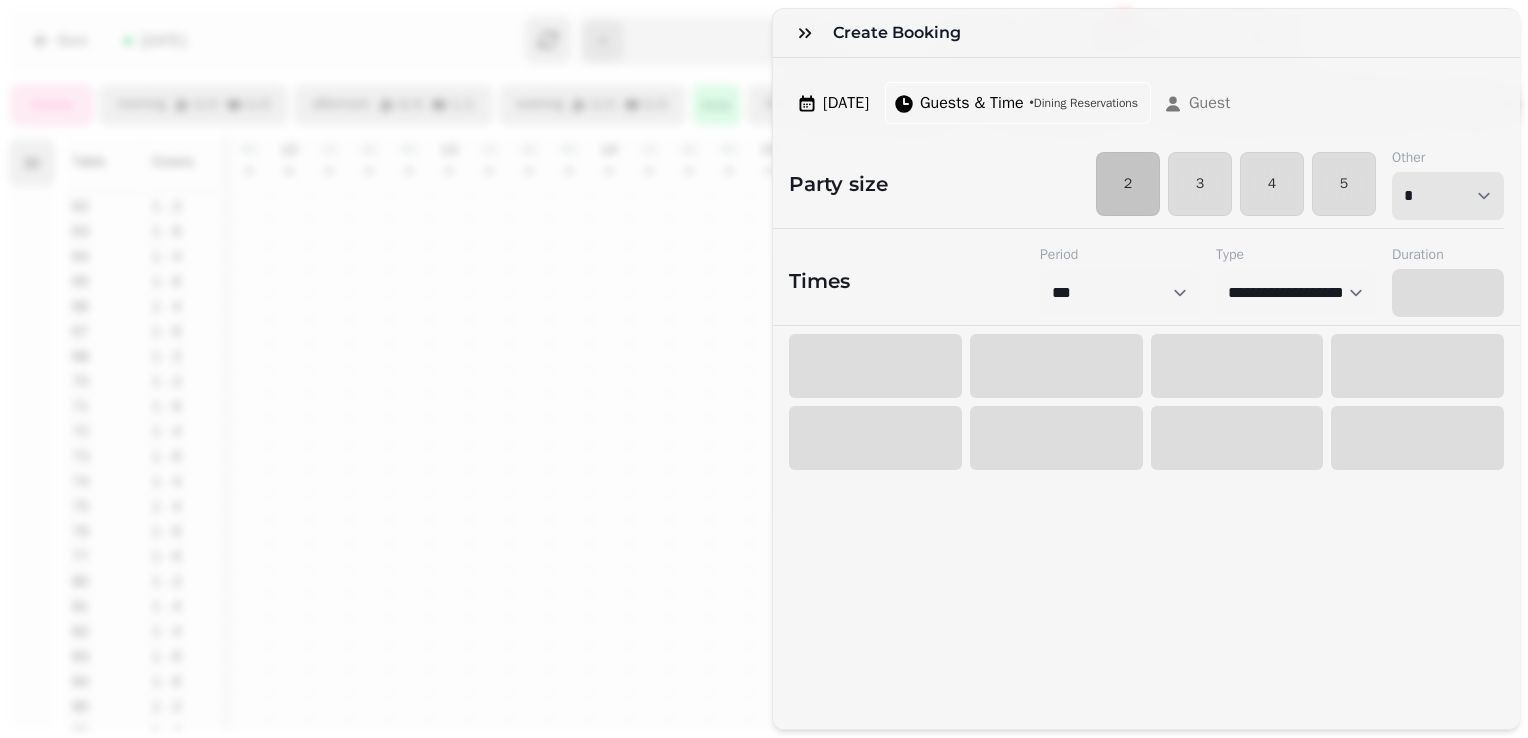 select on "****" 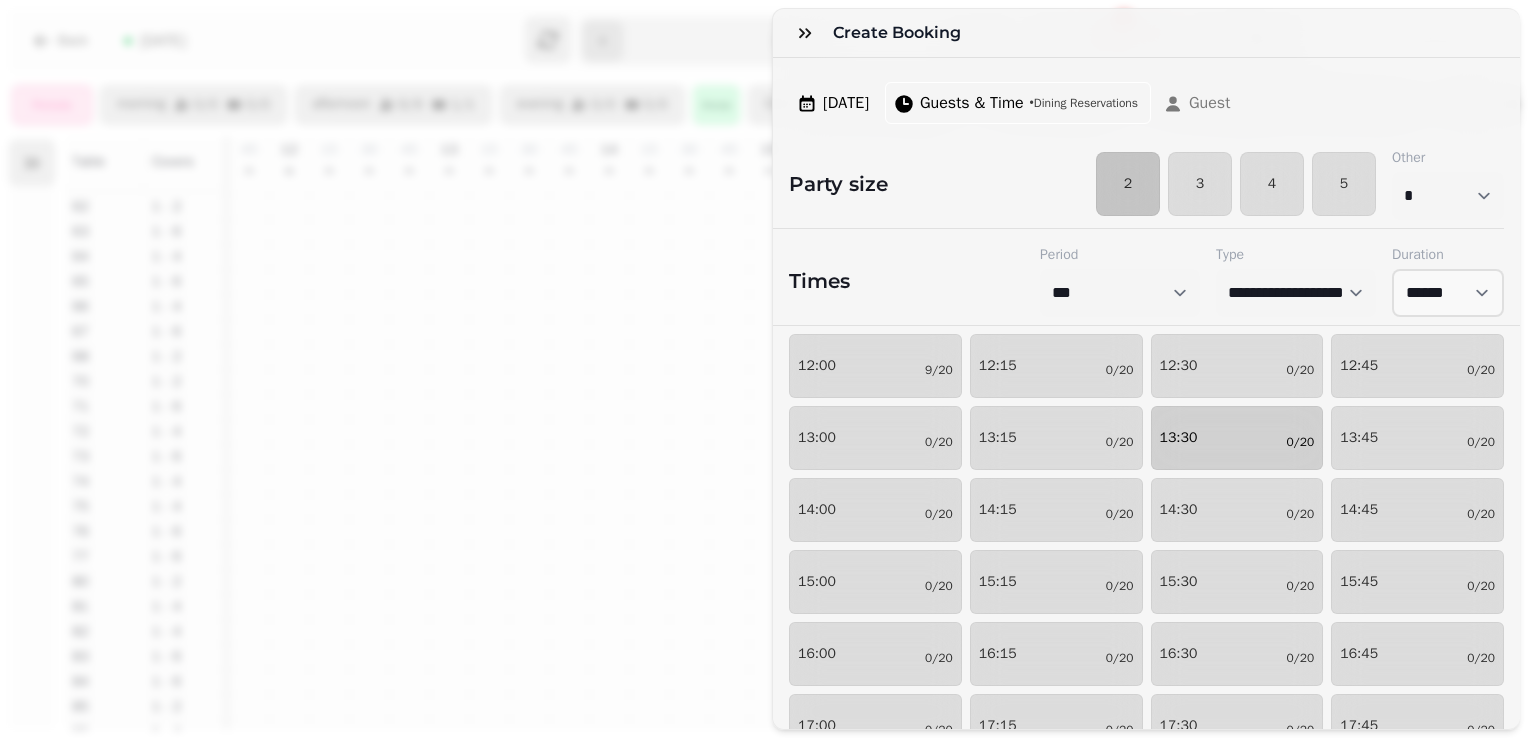 click on "13:30 0/20" at bounding box center (1237, 438) 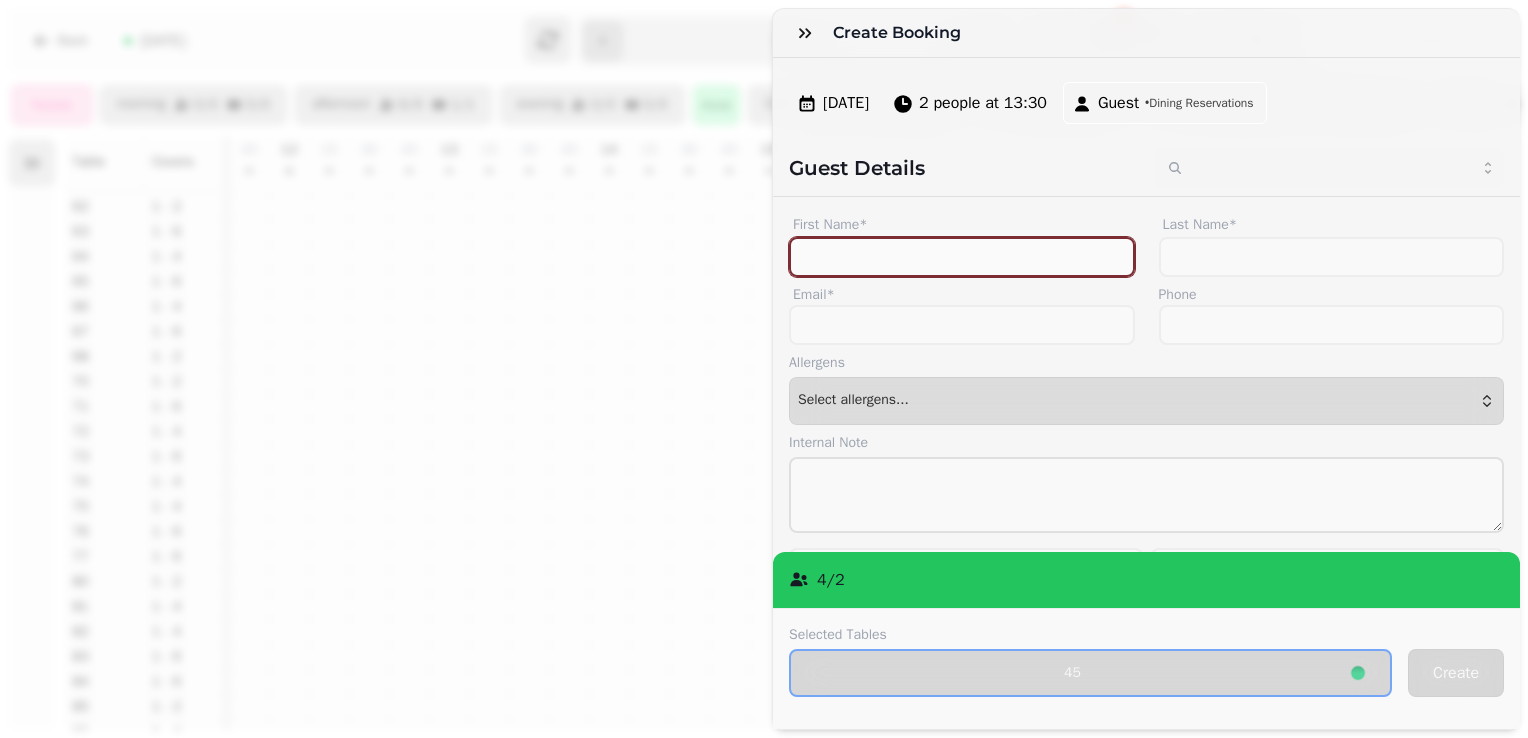 click on "First Name*" at bounding box center (962, 257) 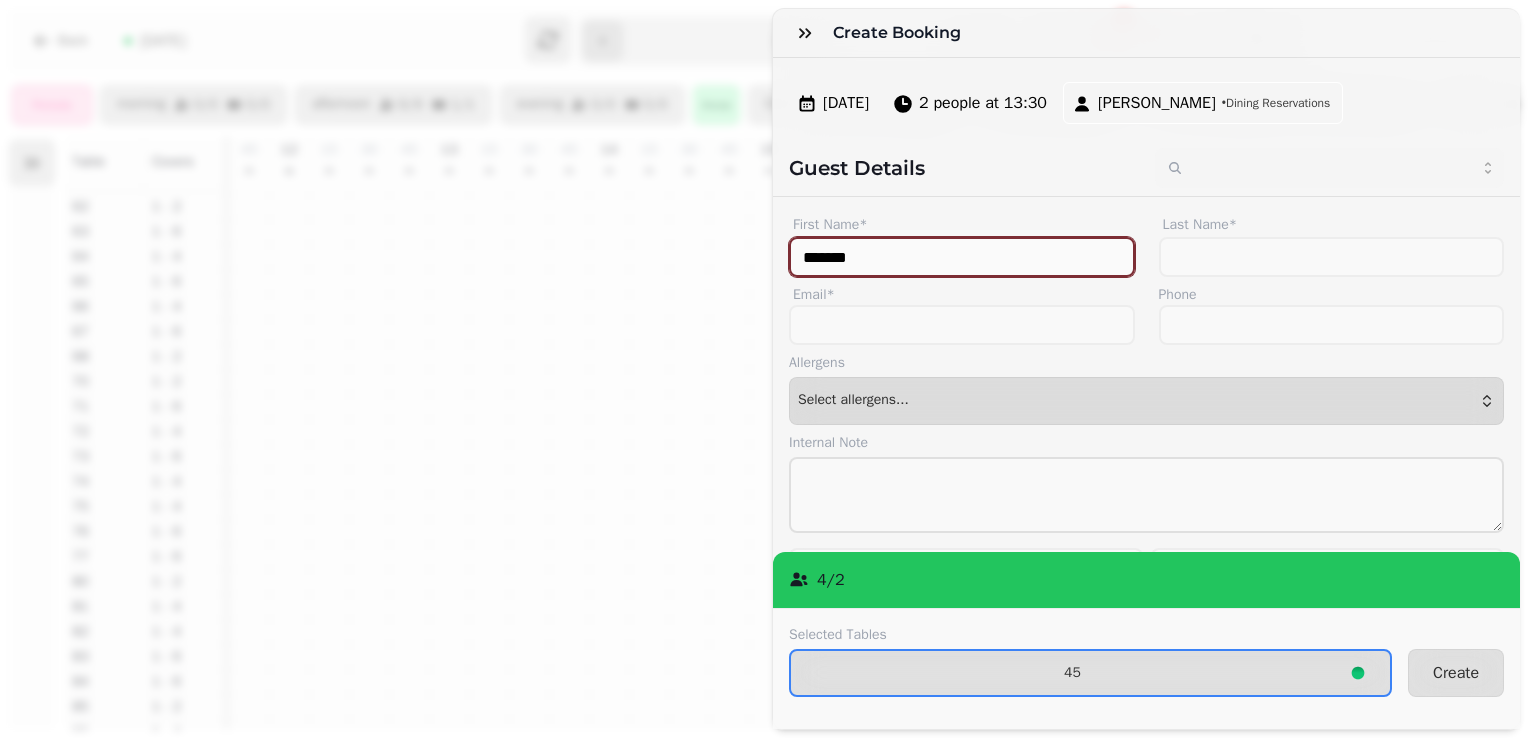 type on "*******" 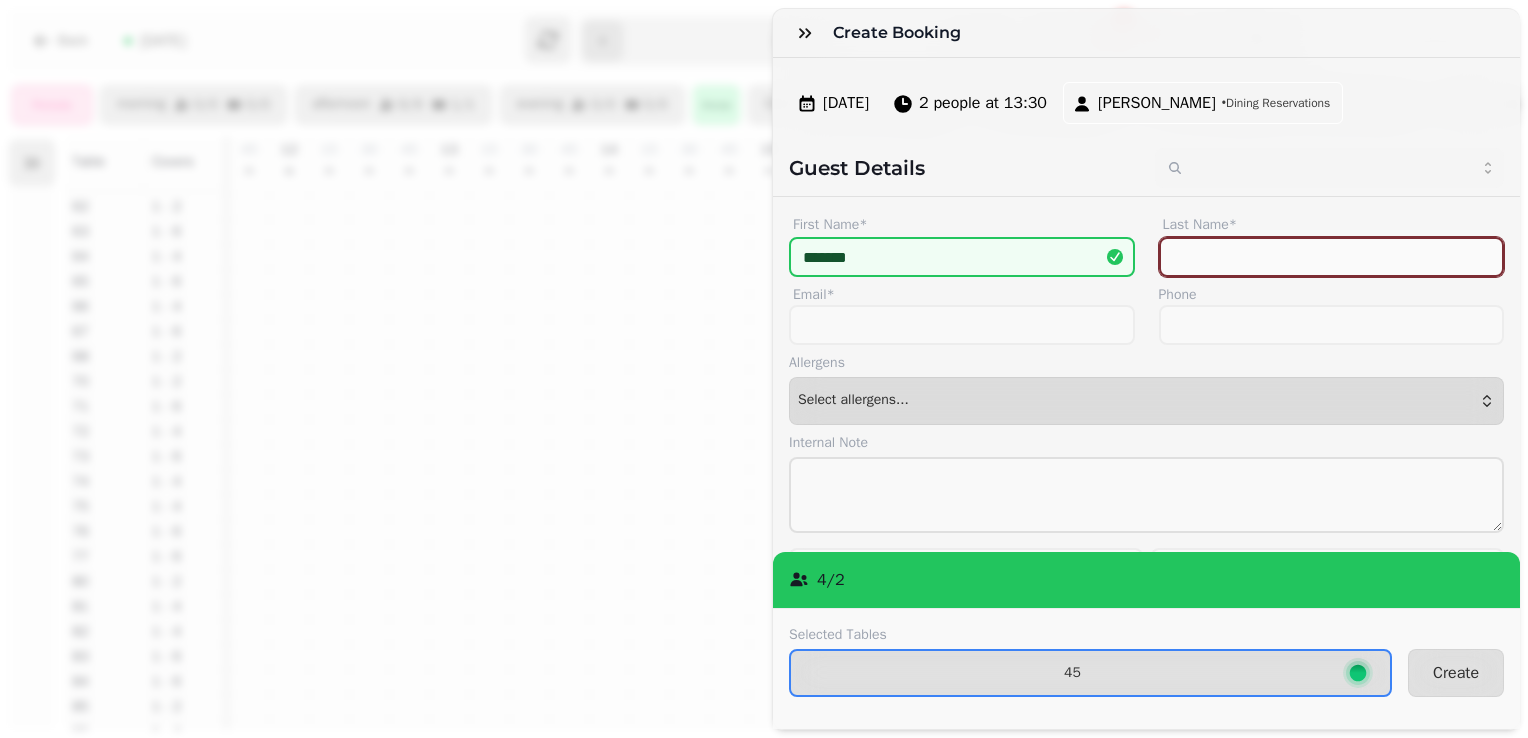 click on "Last Name*" at bounding box center [1332, 257] 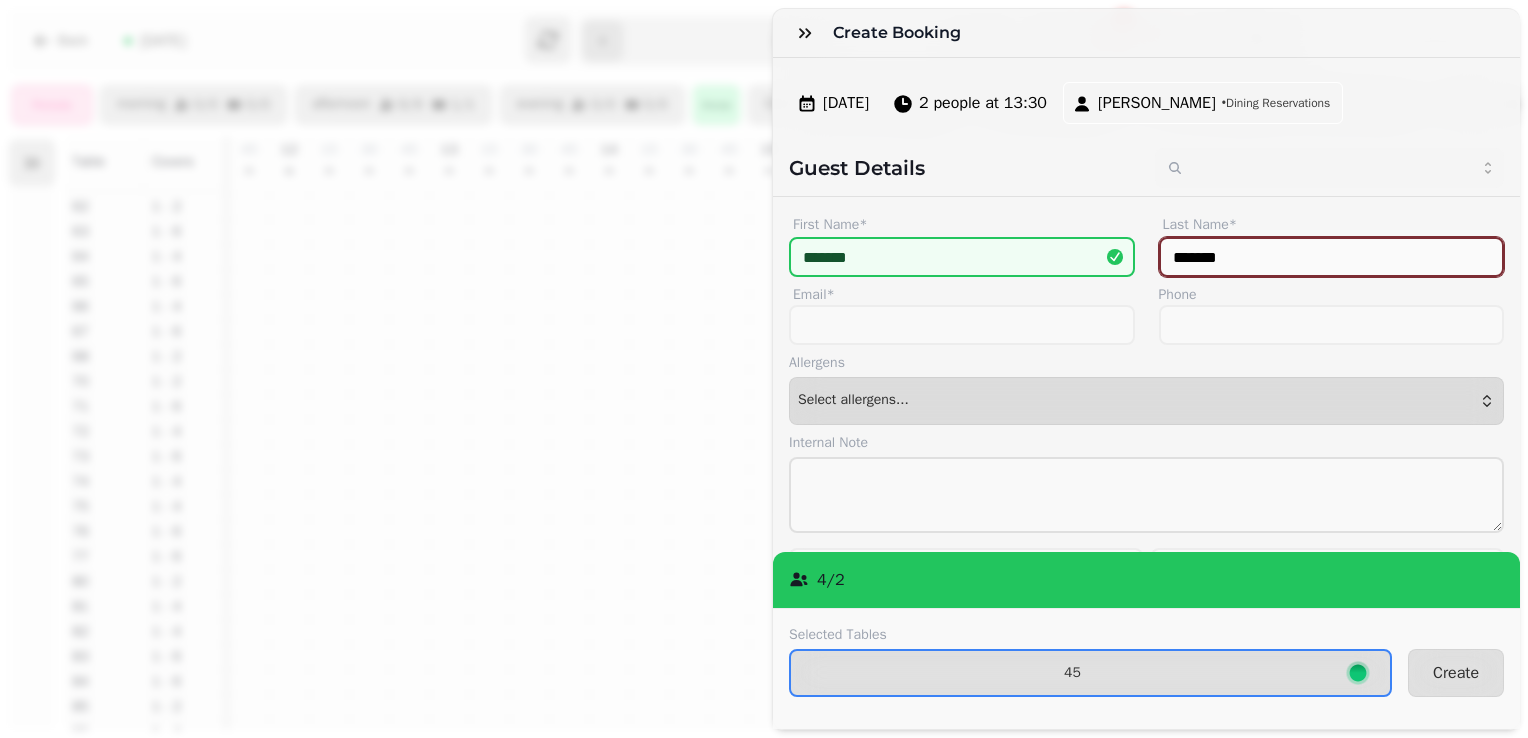 type on "*******" 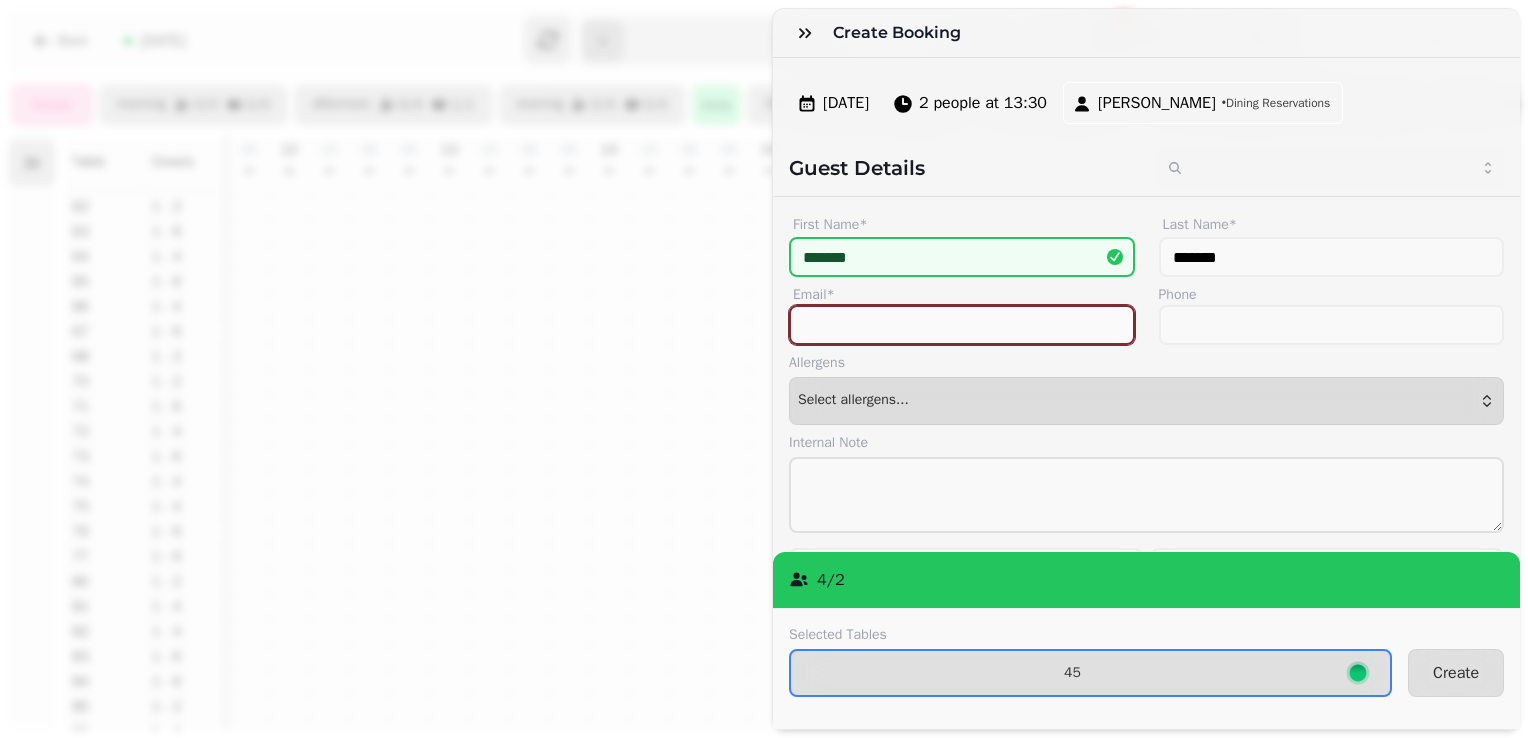 click on "Email*" at bounding box center [962, 325] 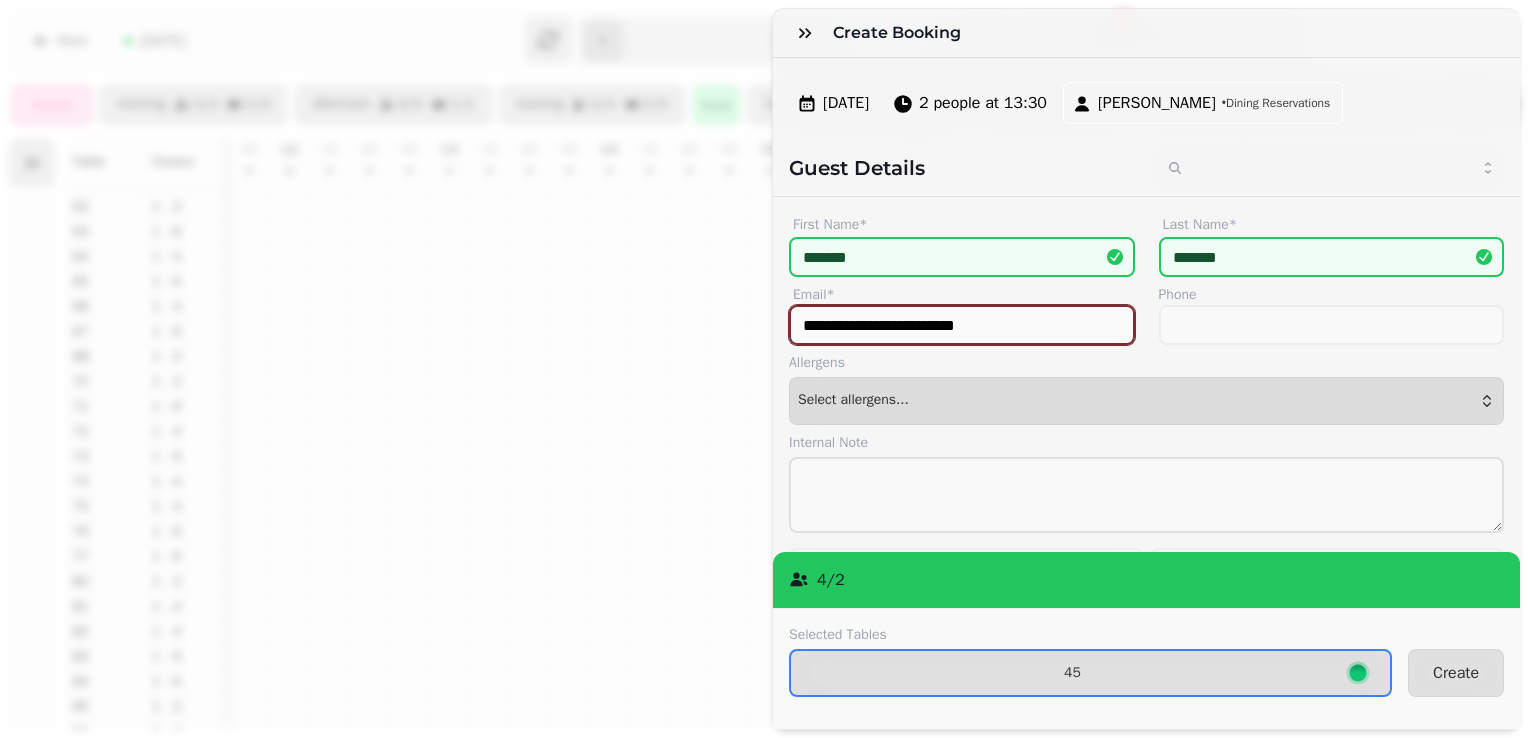 type on "**********" 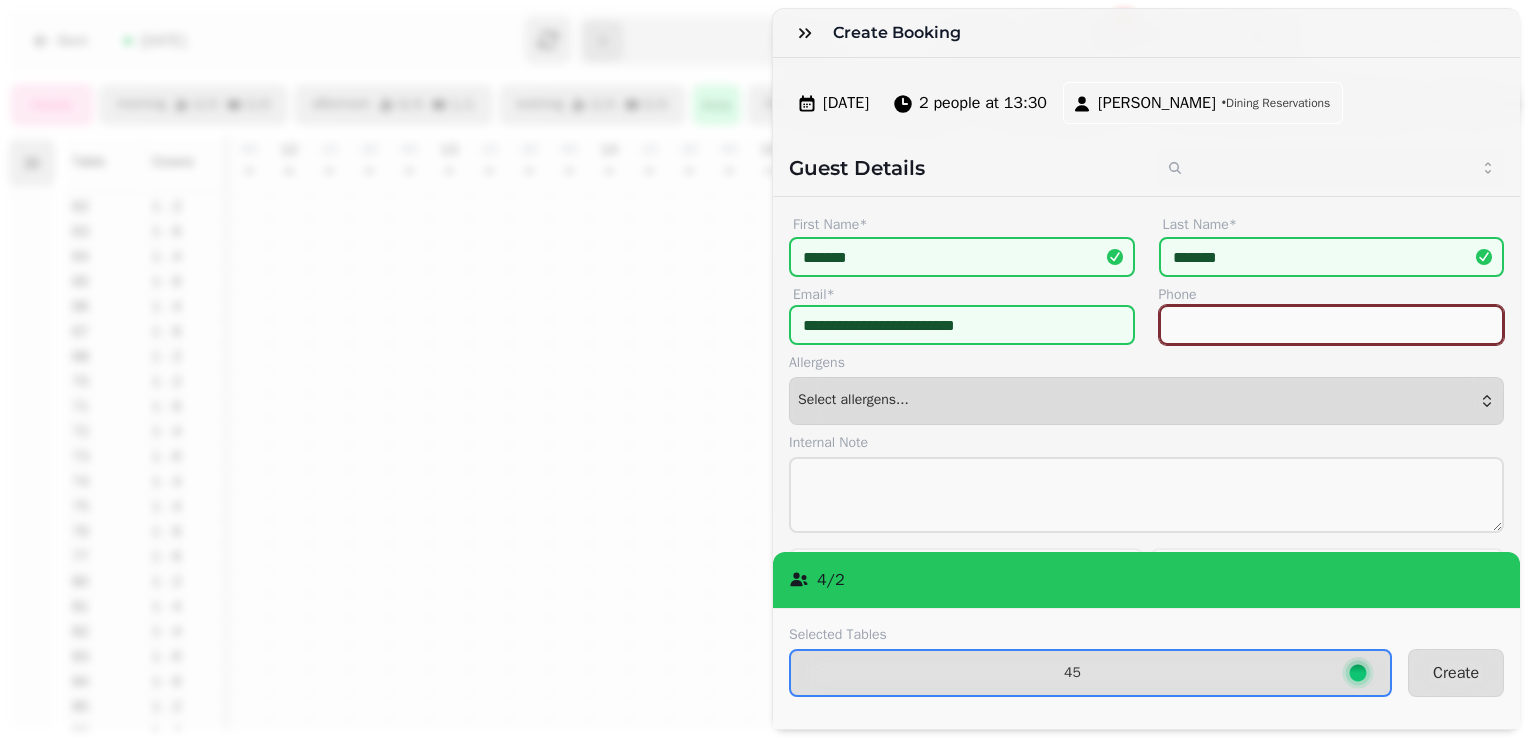 click on "Phone" at bounding box center [1332, 325] 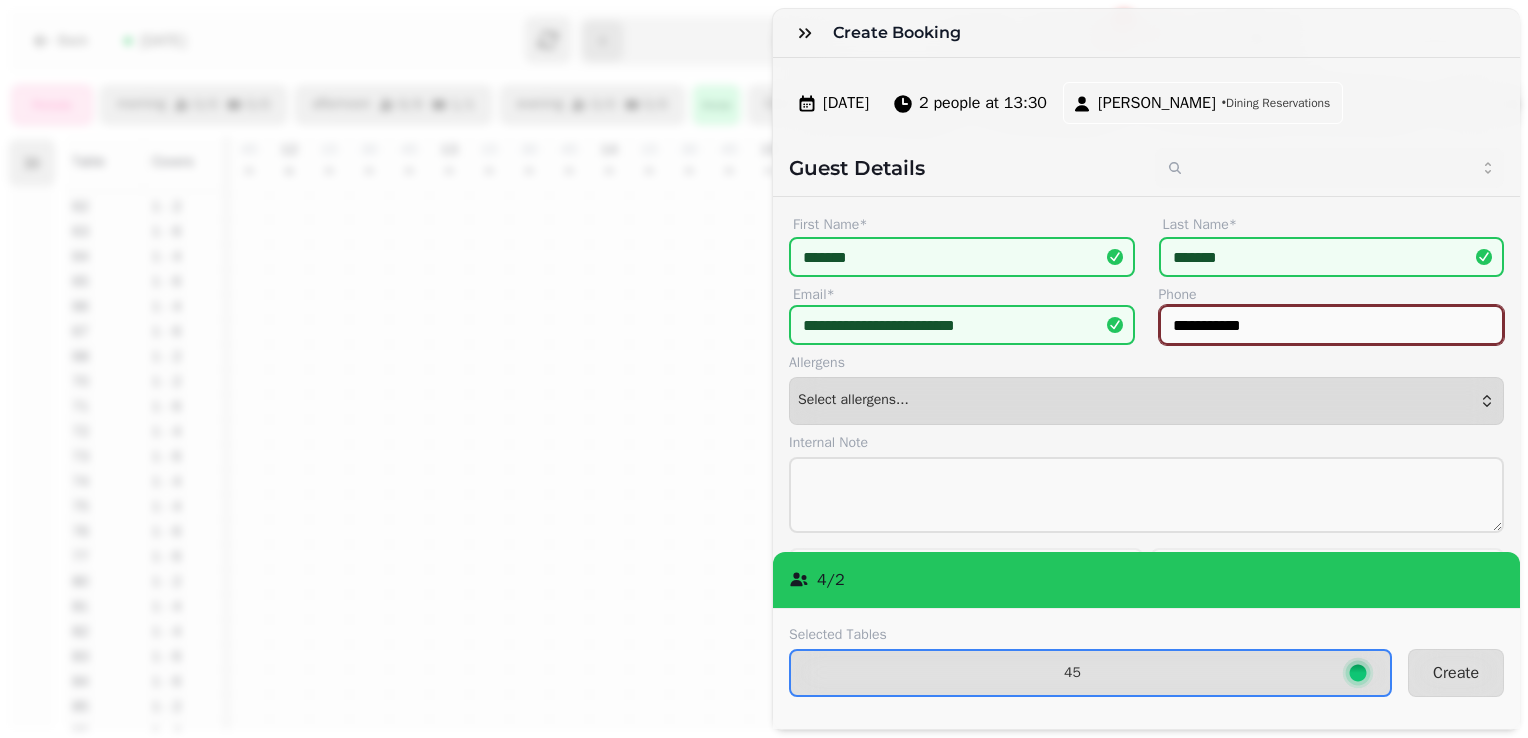 type on "**********" 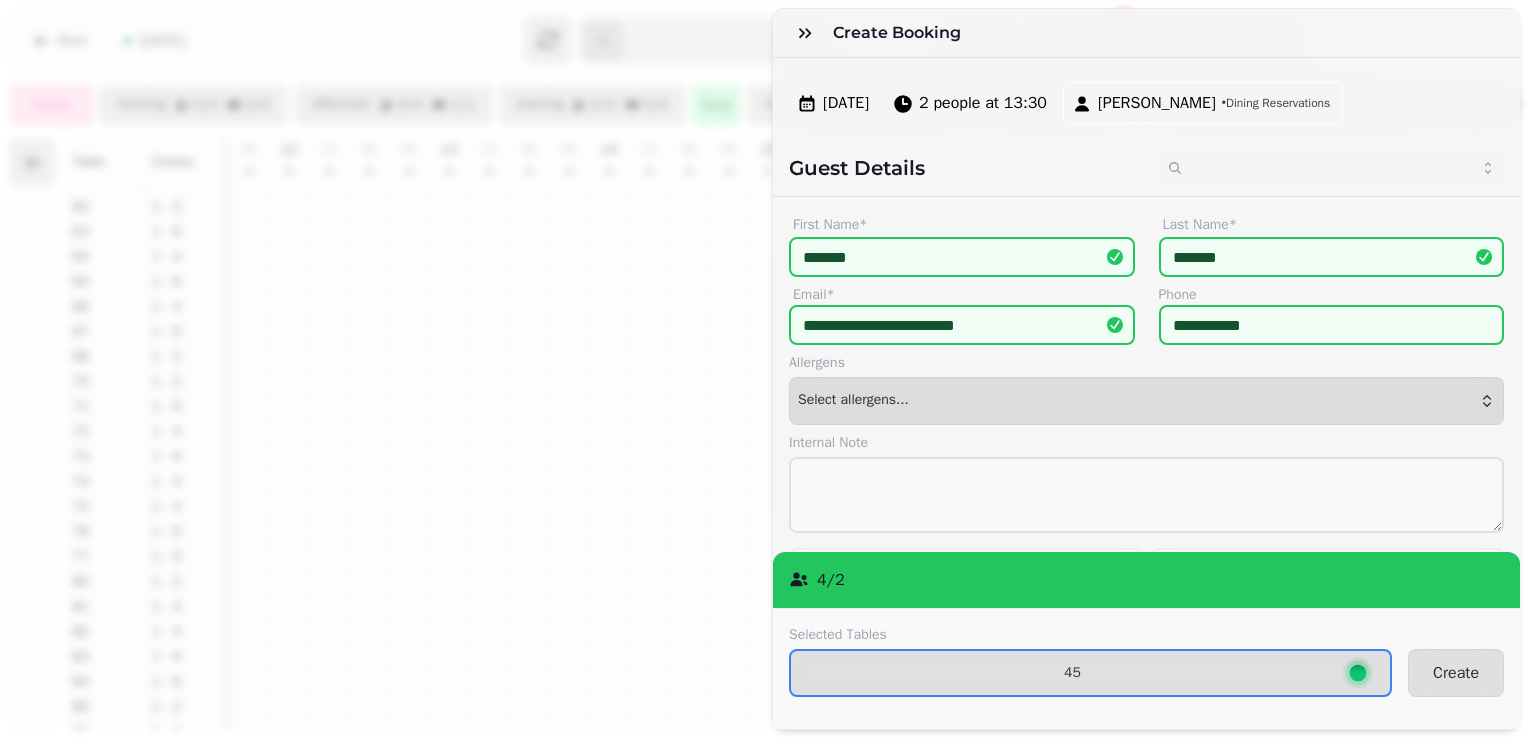 click on "**********" at bounding box center (1146, 374) 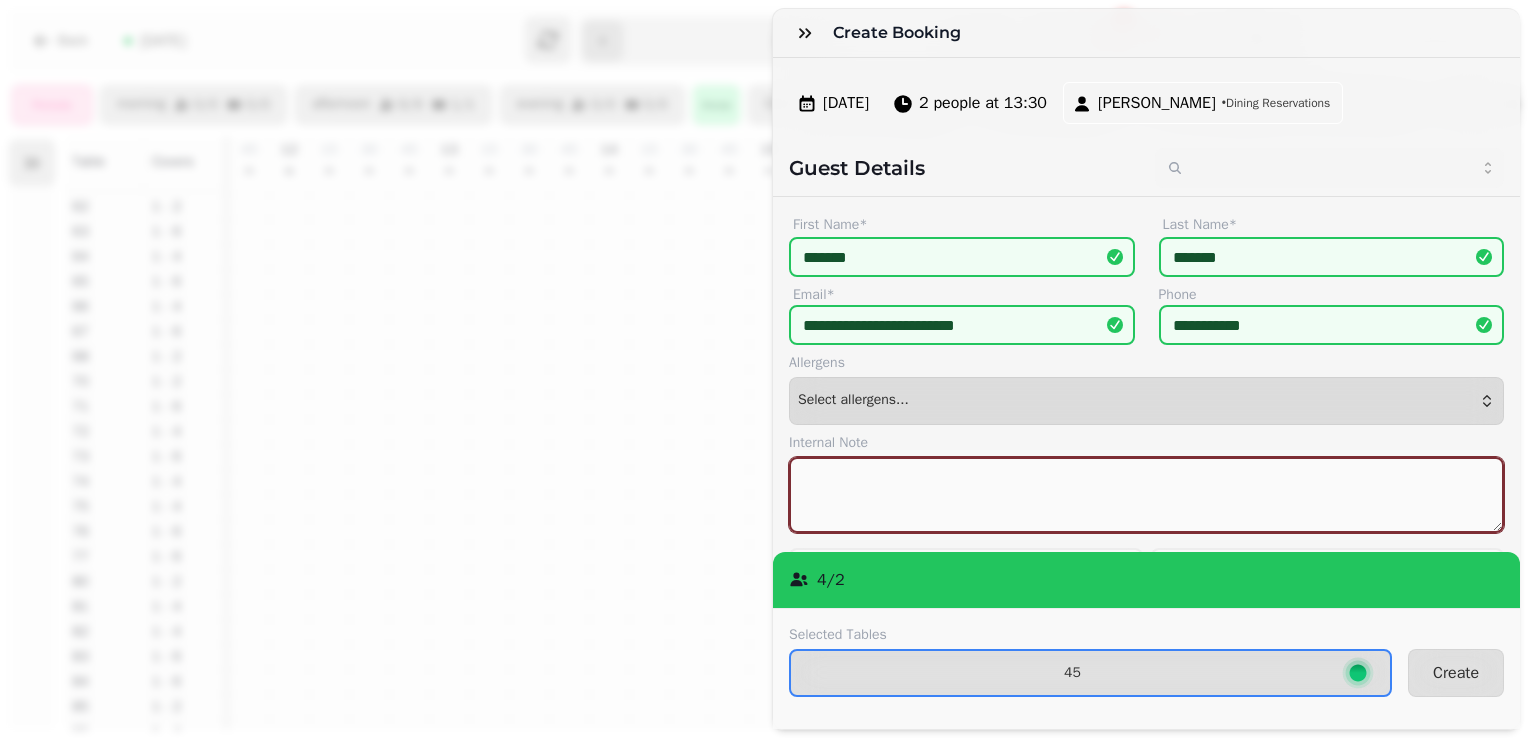 click at bounding box center [1146, 495] 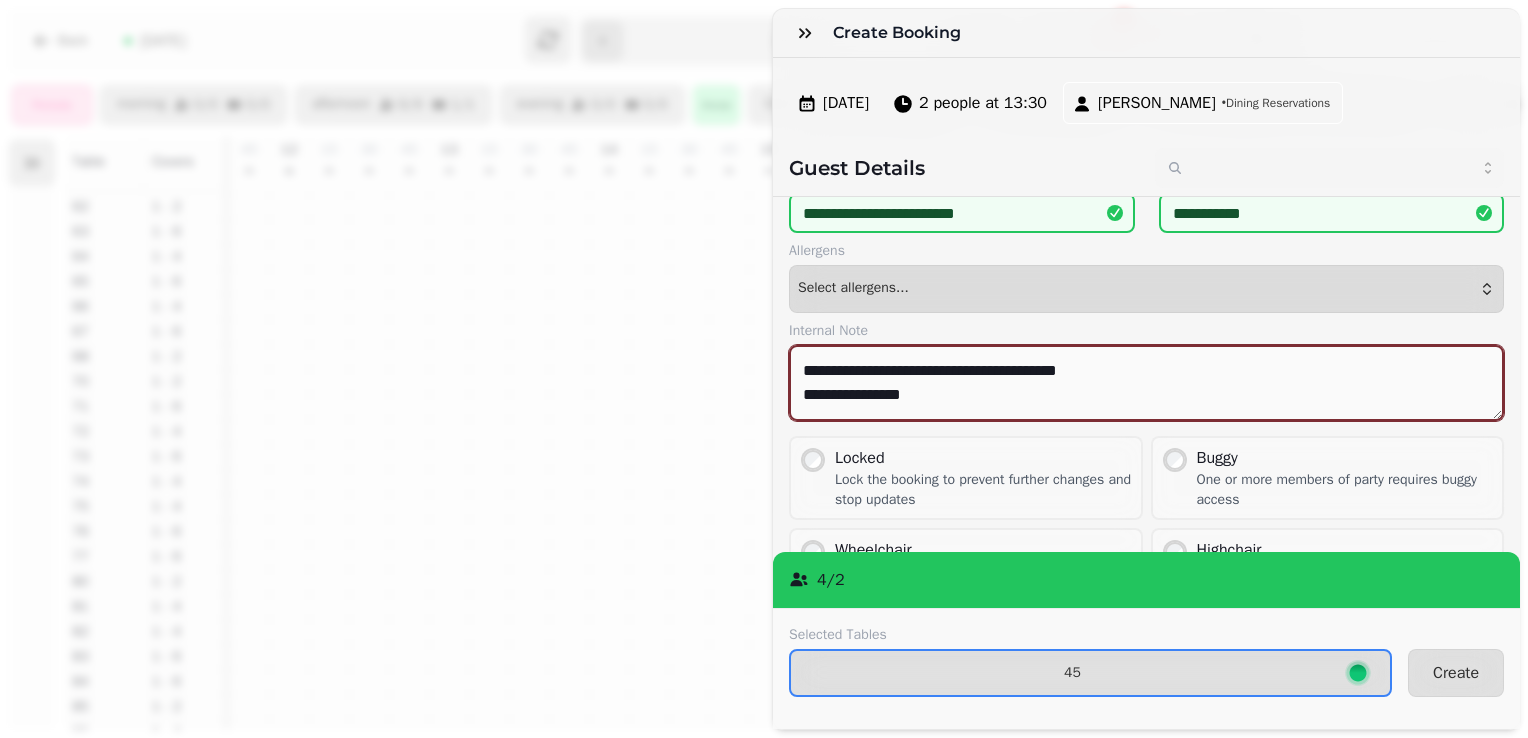 scroll, scrollTop: 120, scrollLeft: 0, axis: vertical 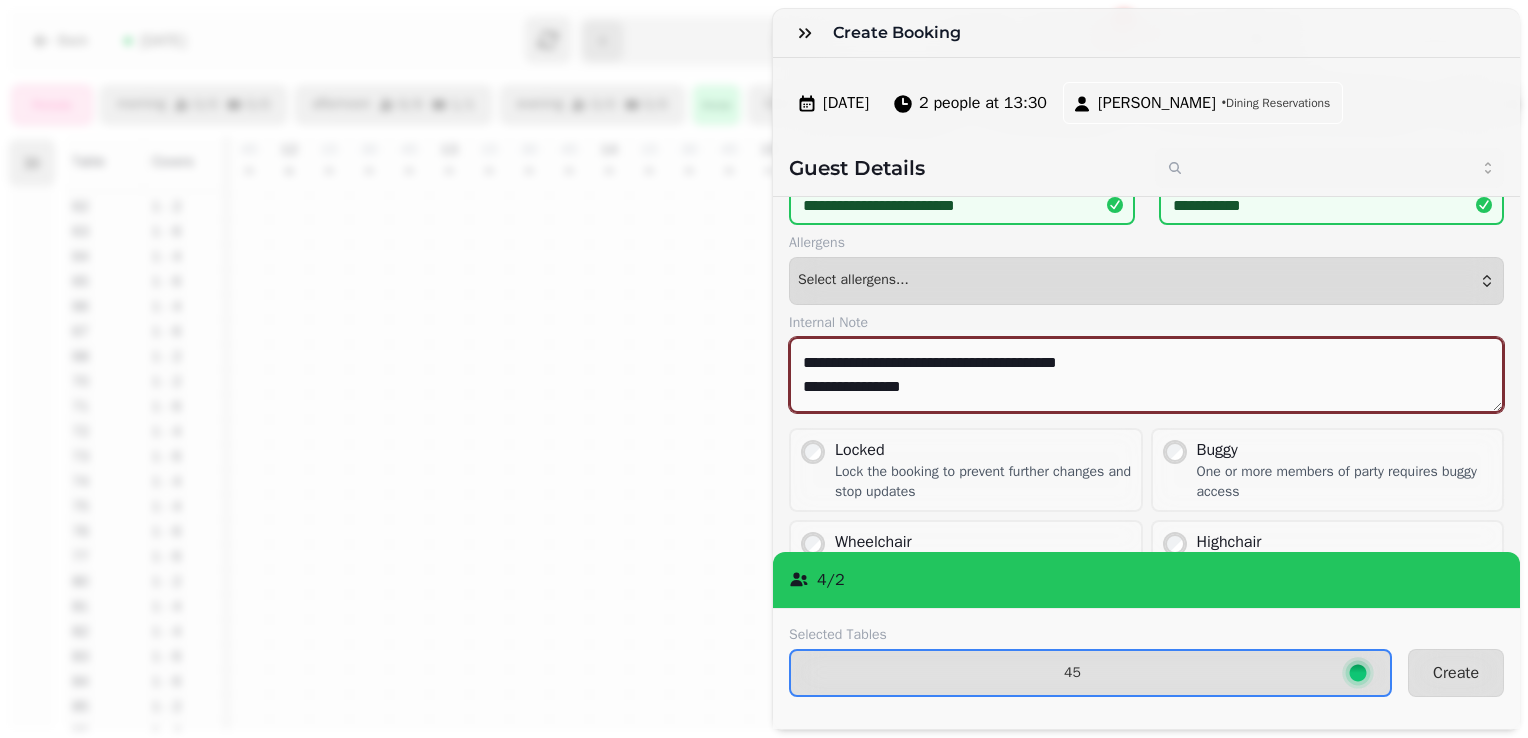 click on "**********" at bounding box center [1146, 375] 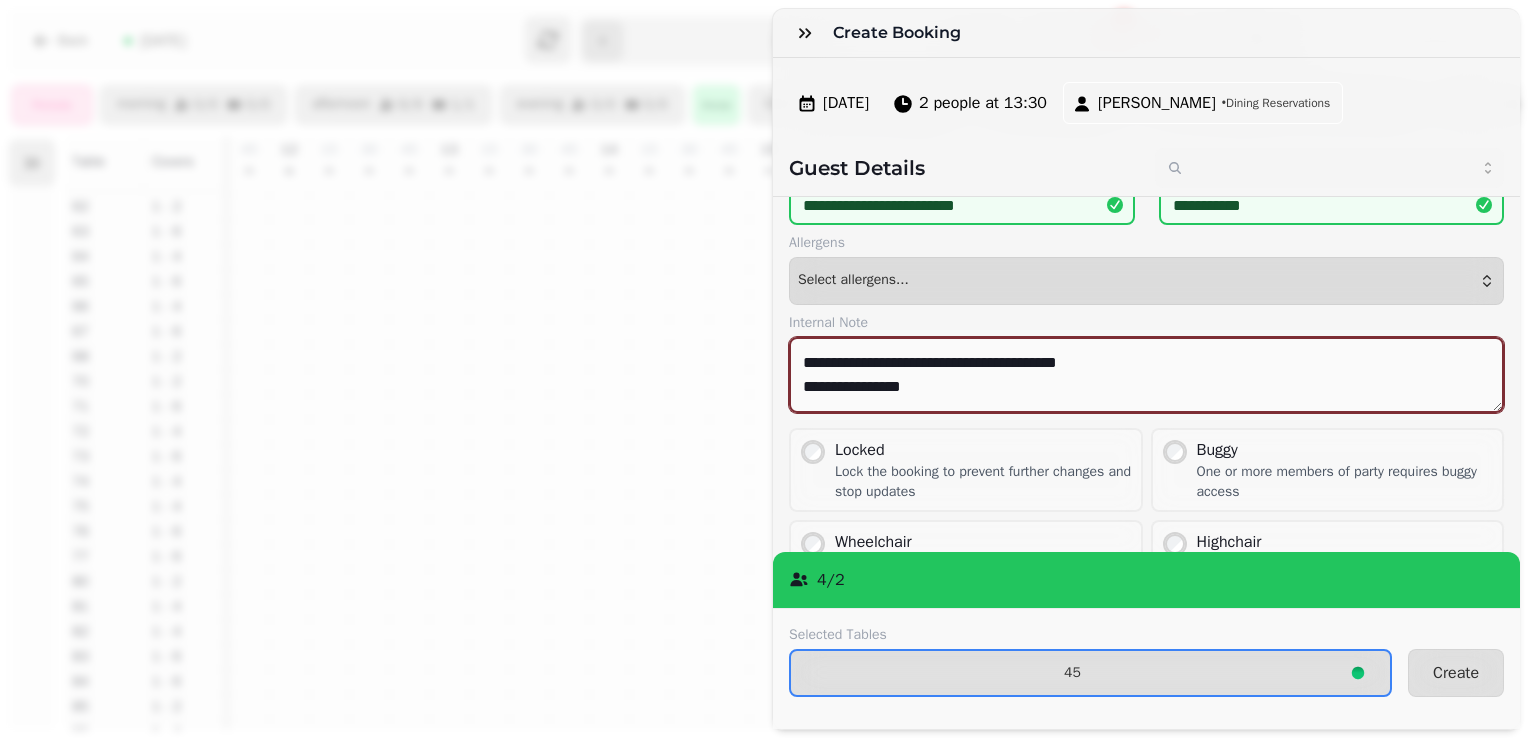 click on "**********" at bounding box center [1146, 375] 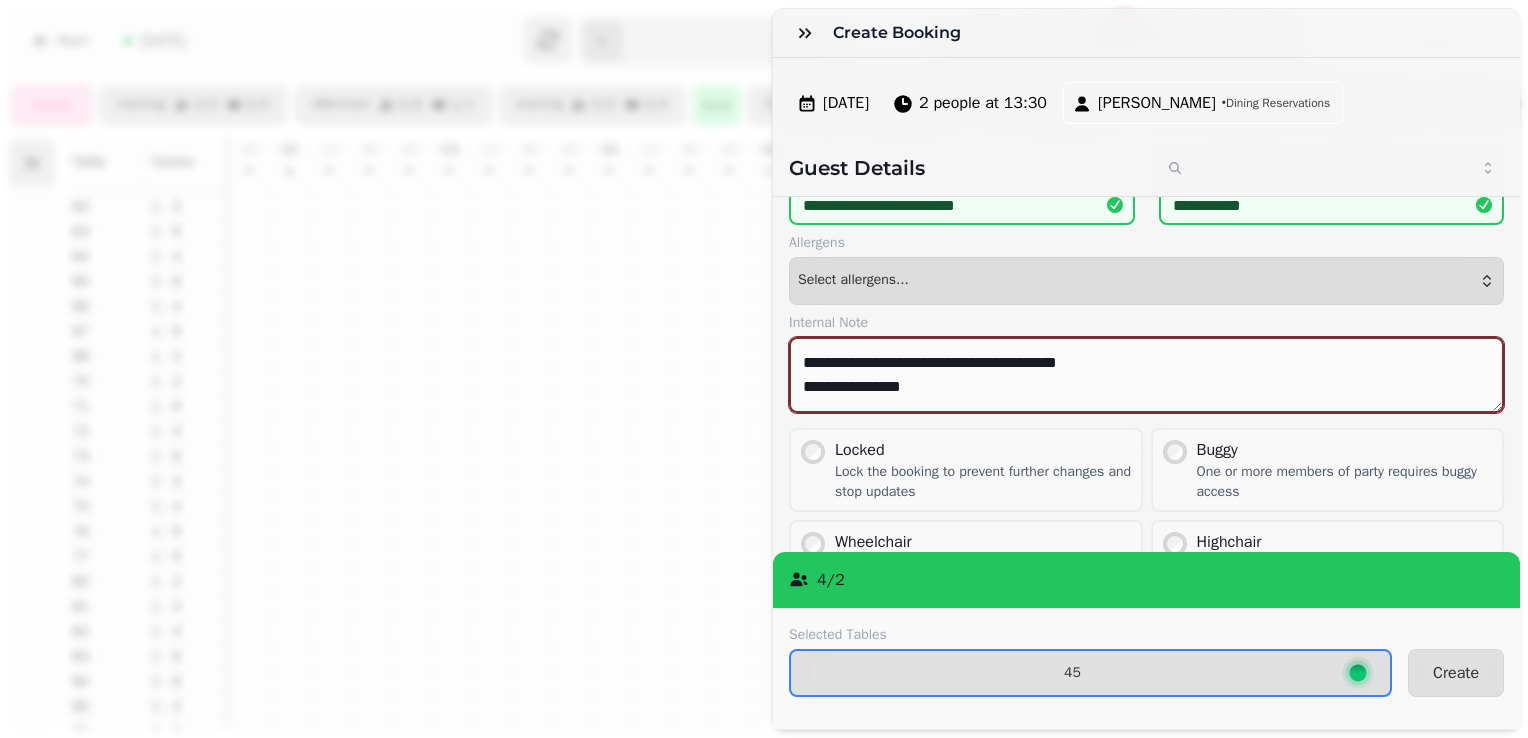 type on "**********" 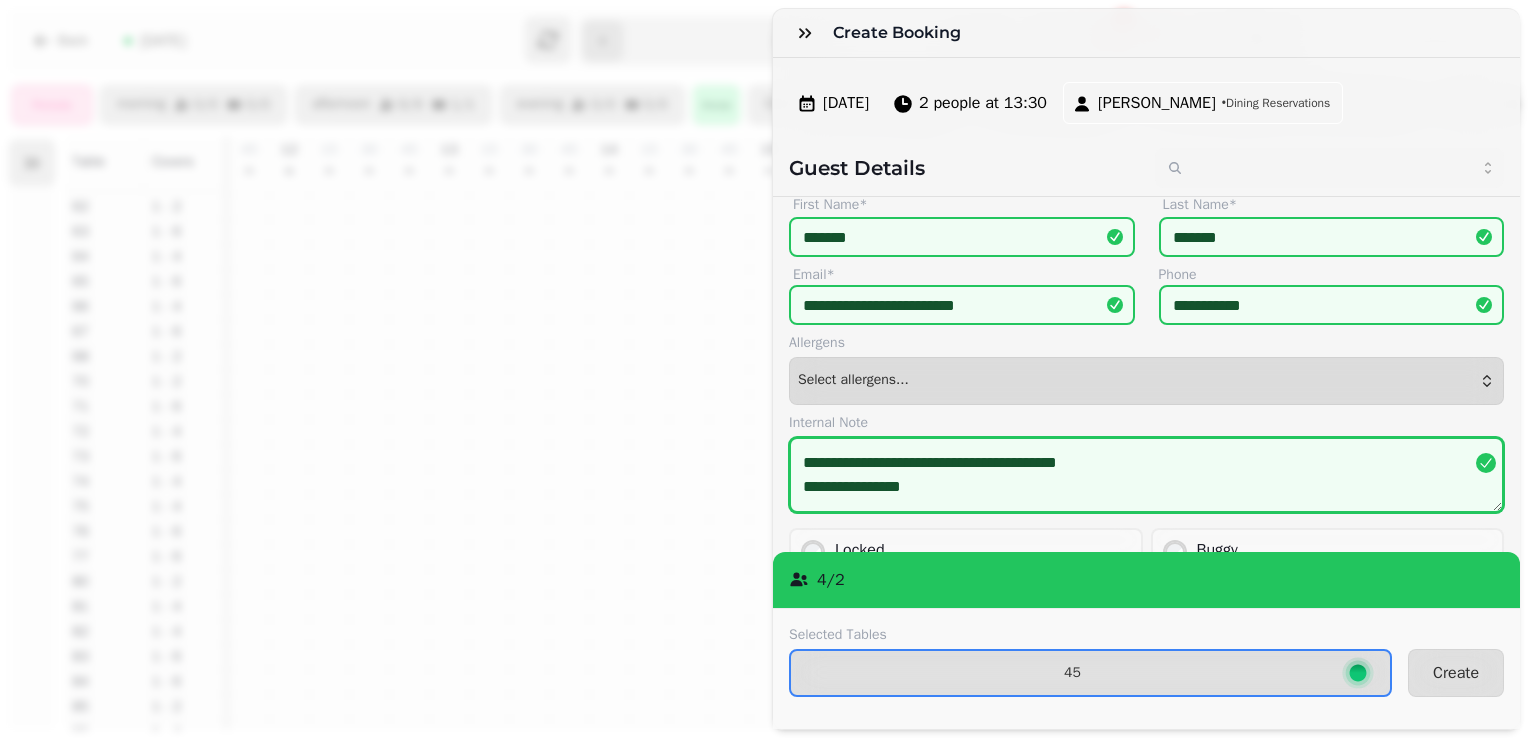 scroll, scrollTop: 0, scrollLeft: 0, axis: both 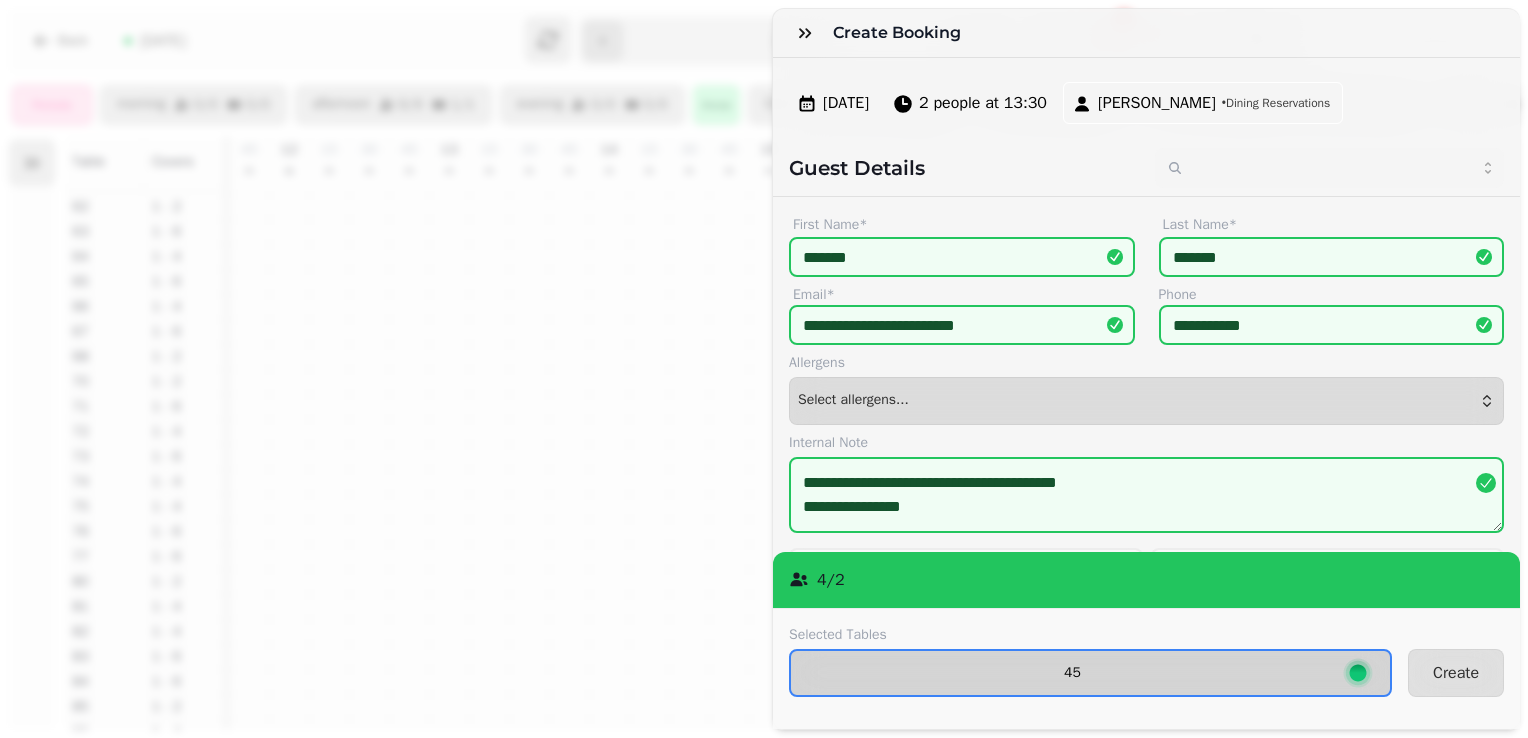 click on "45" at bounding box center (1090, 673) 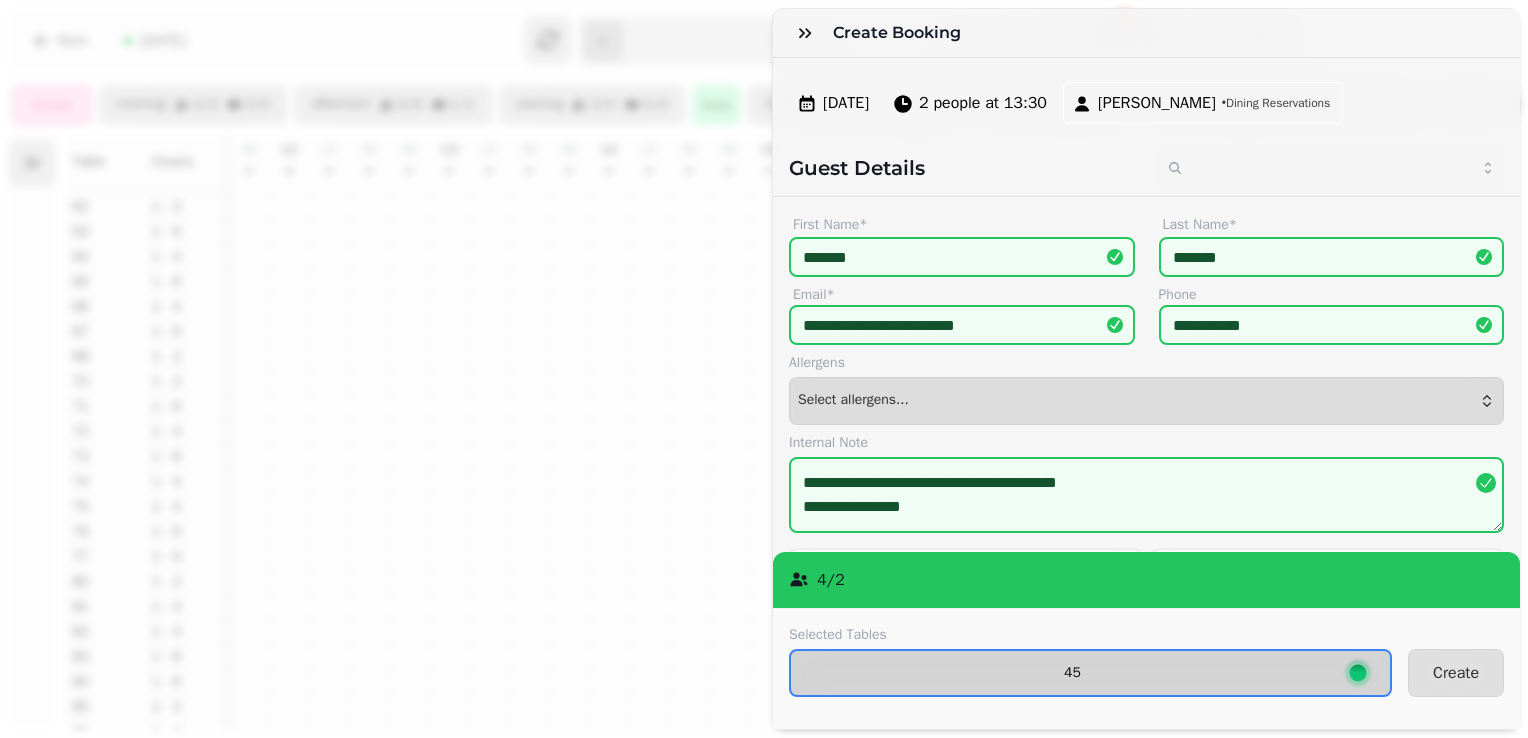 select on "**********" 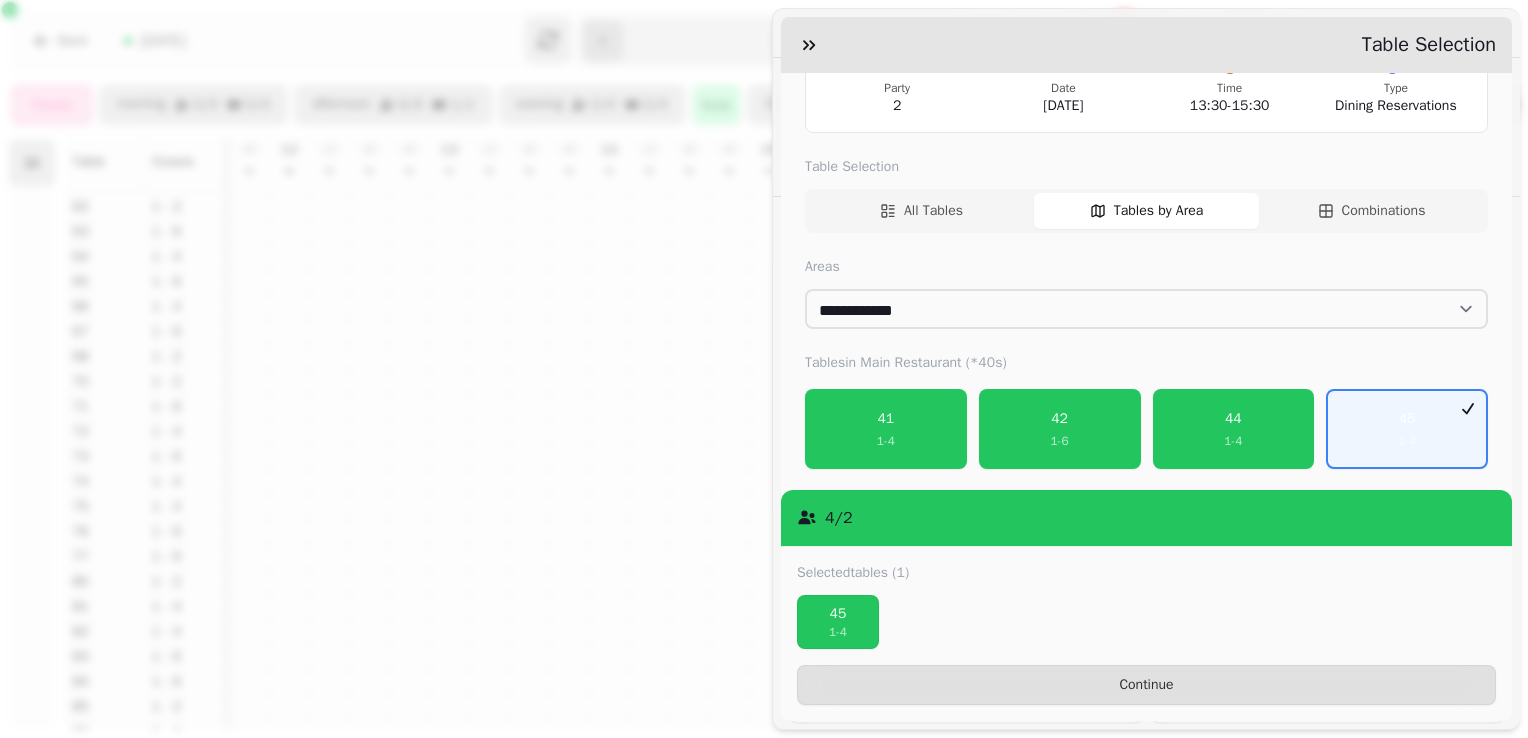 scroll, scrollTop: 132, scrollLeft: 0, axis: vertical 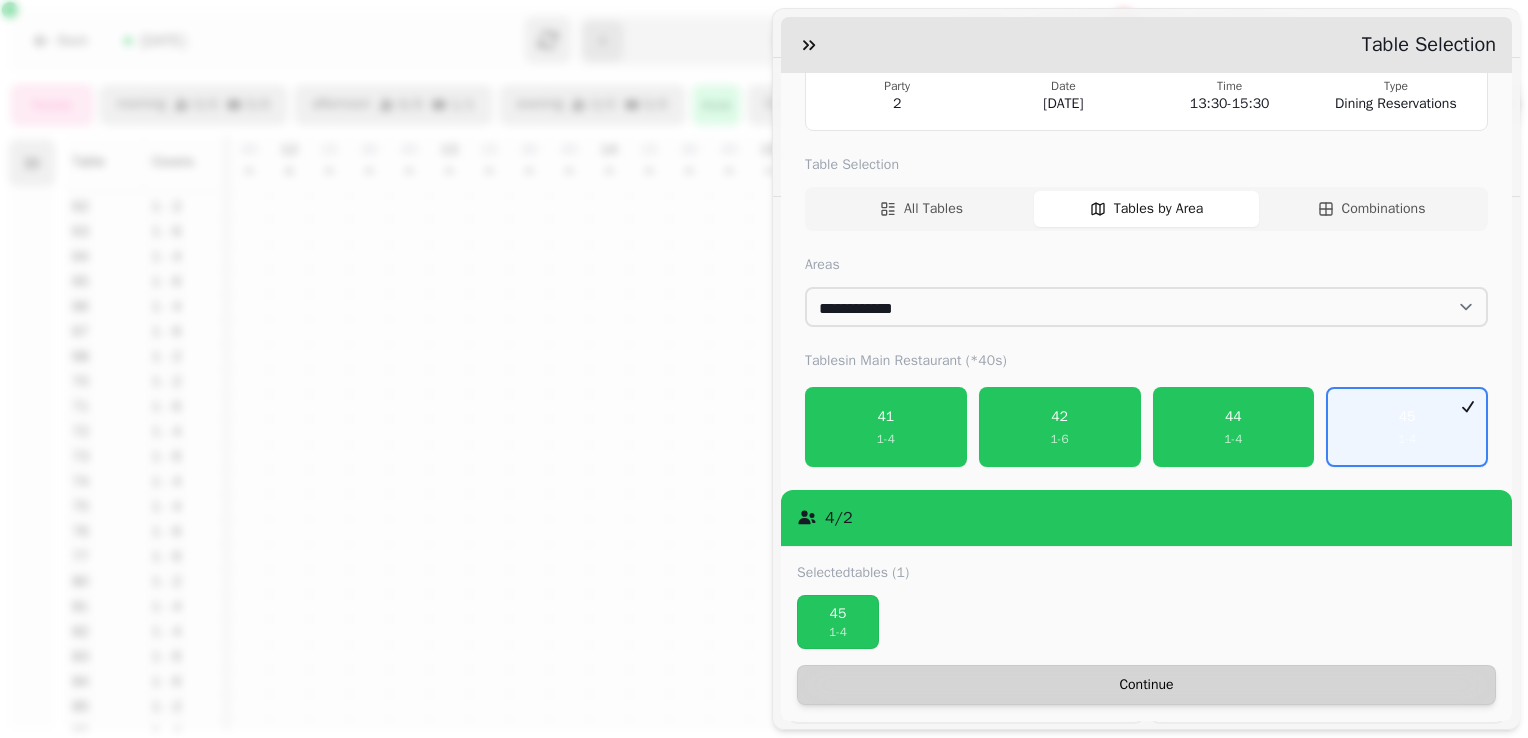 click on "Continue" at bounding box center [1146, 685] 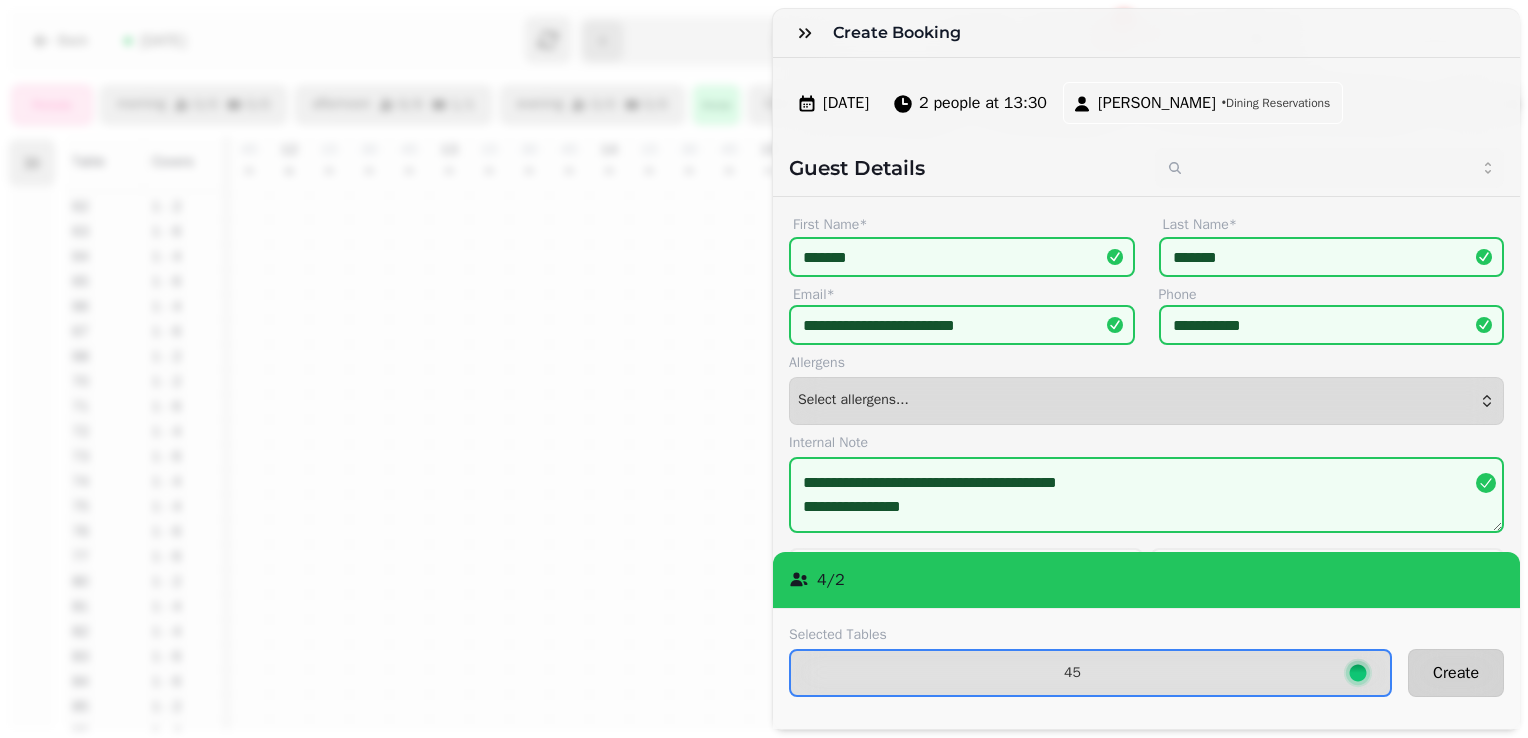 click on "Create" at bounding box center (1456, 673) 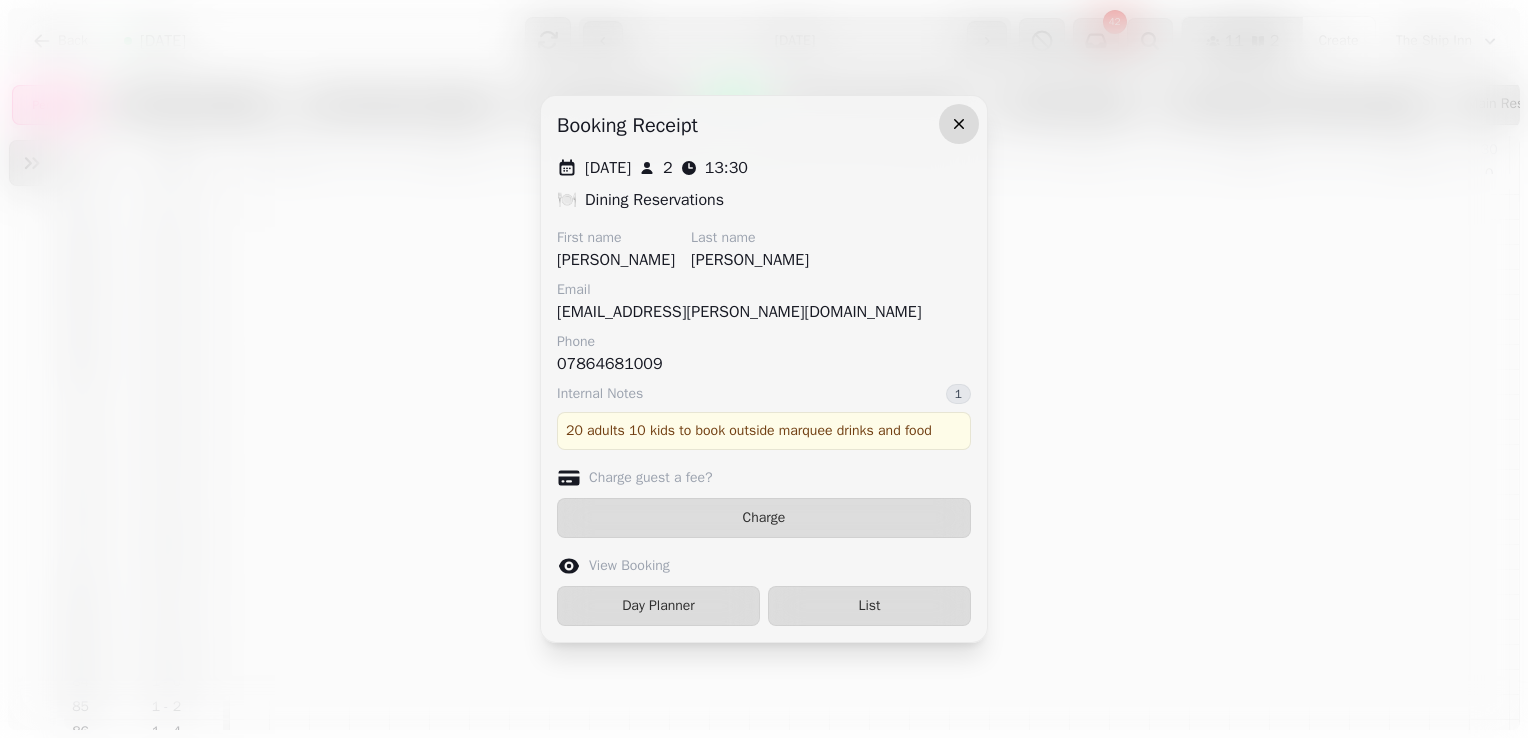 click 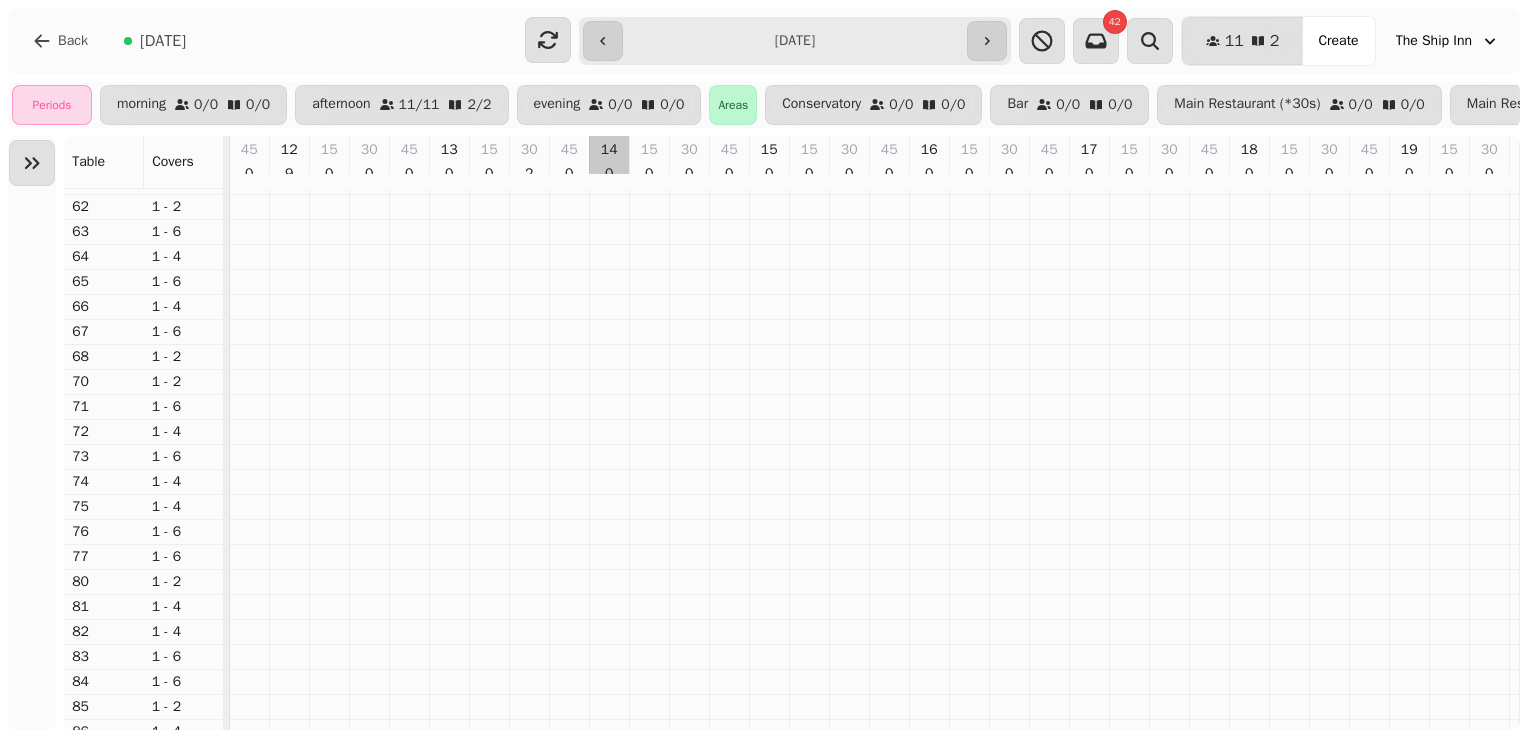 scroll, scrollTop: 546, scrollLeft: 441, axis: both 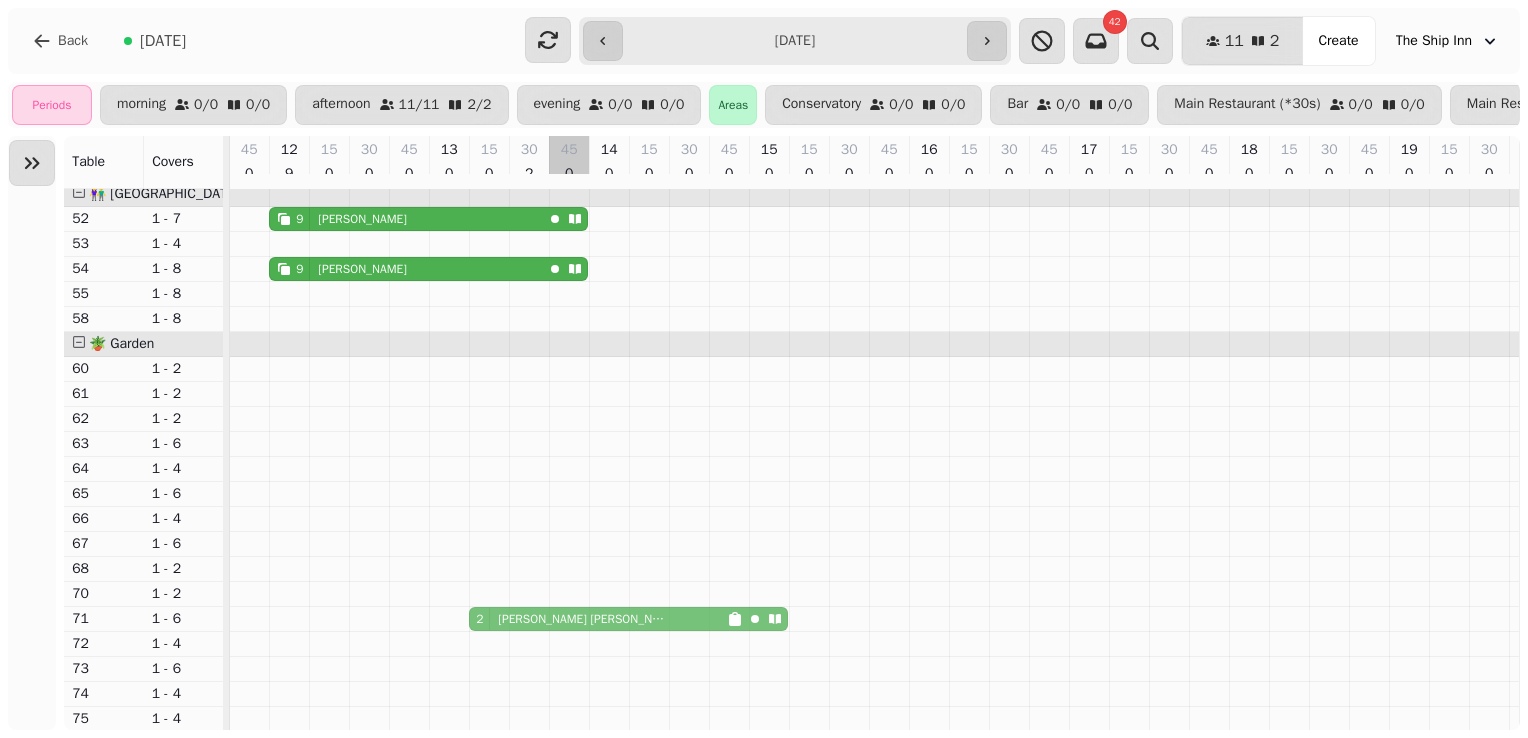 drag, startPoint x: 600, startPoint y: 227, endPoint x: 565, endPoint y: 634, distance: 408.50214 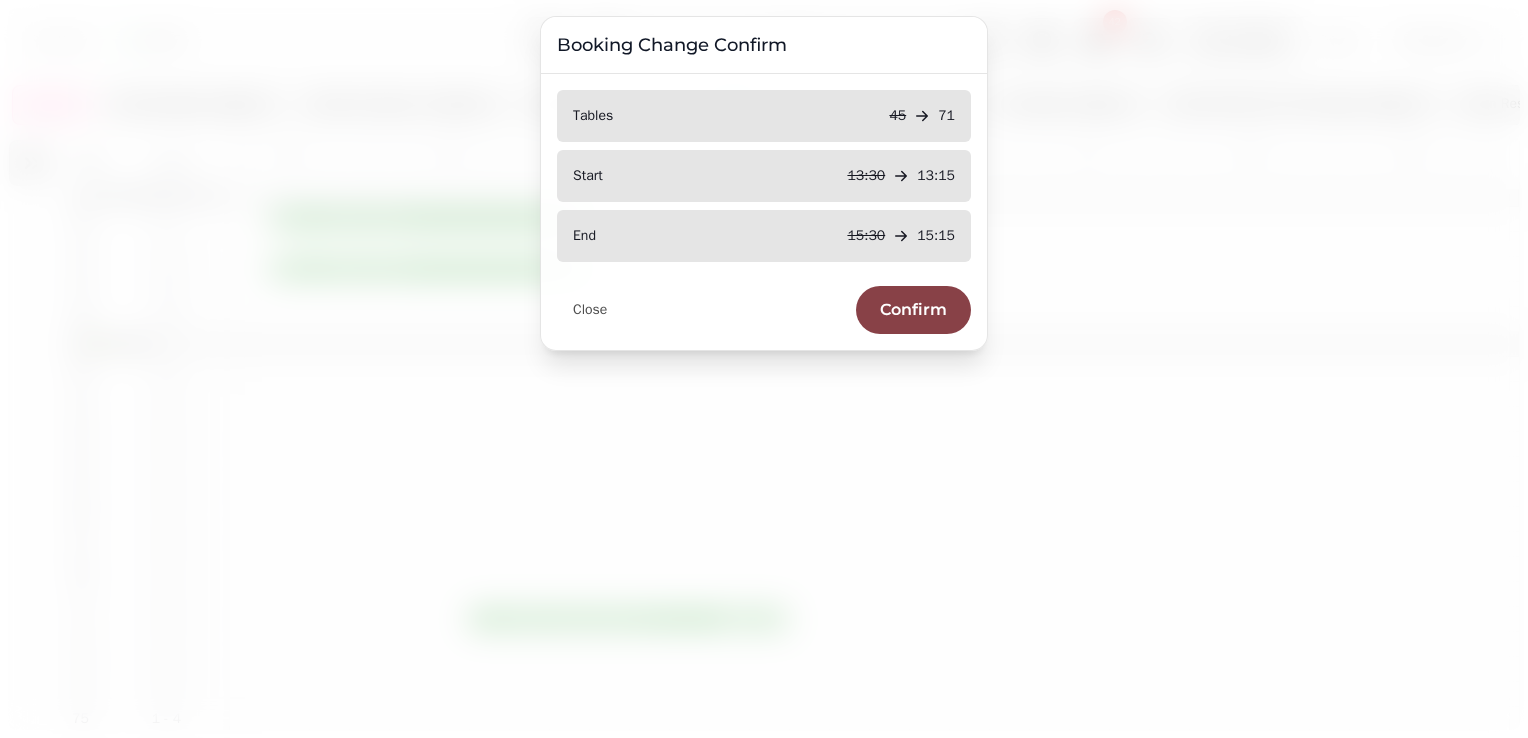 click on "Confirm" at bounding box center (913, 310) 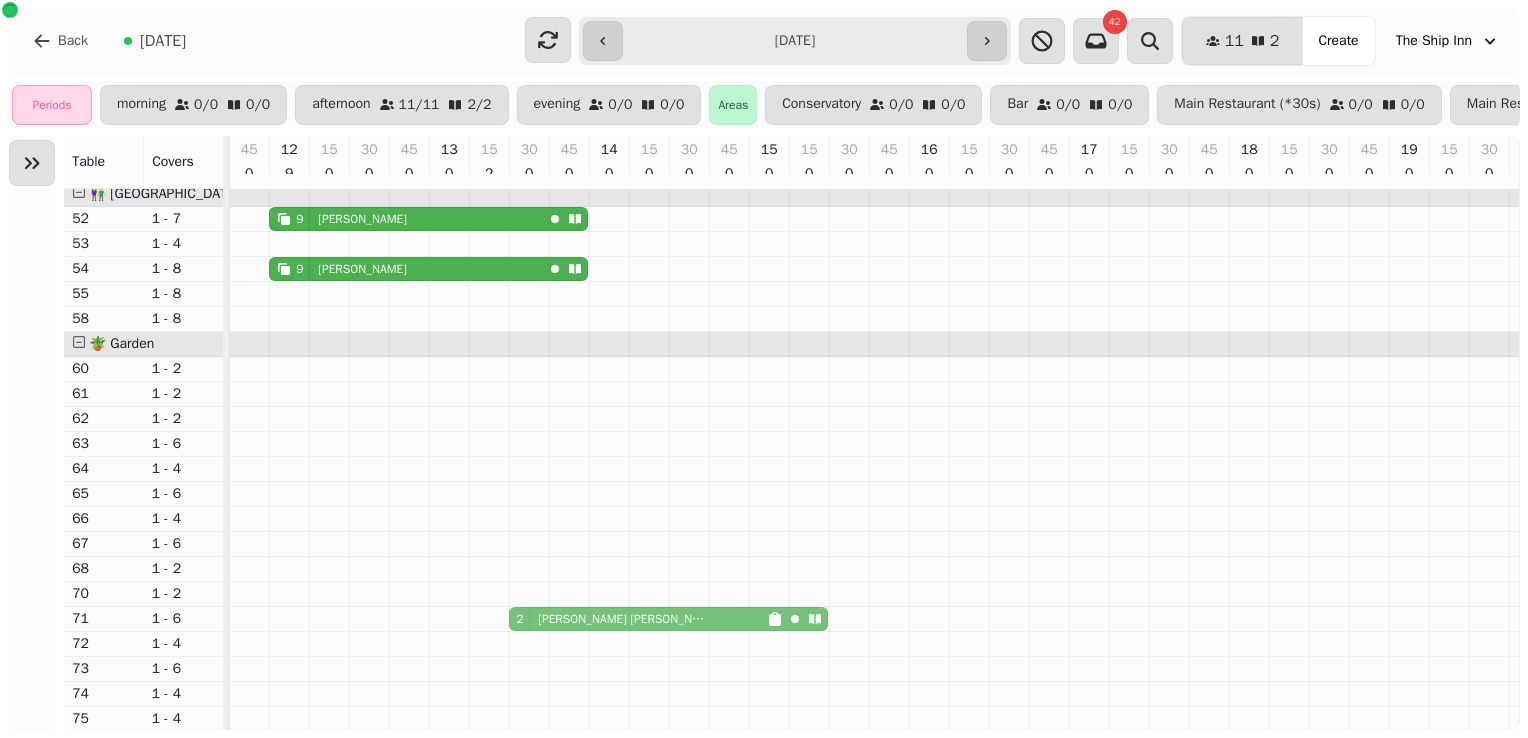 drag, startPoint x: 518, startPoint y: 617, endPoint x: 545, endPoint y: 616, distance: 27.018513 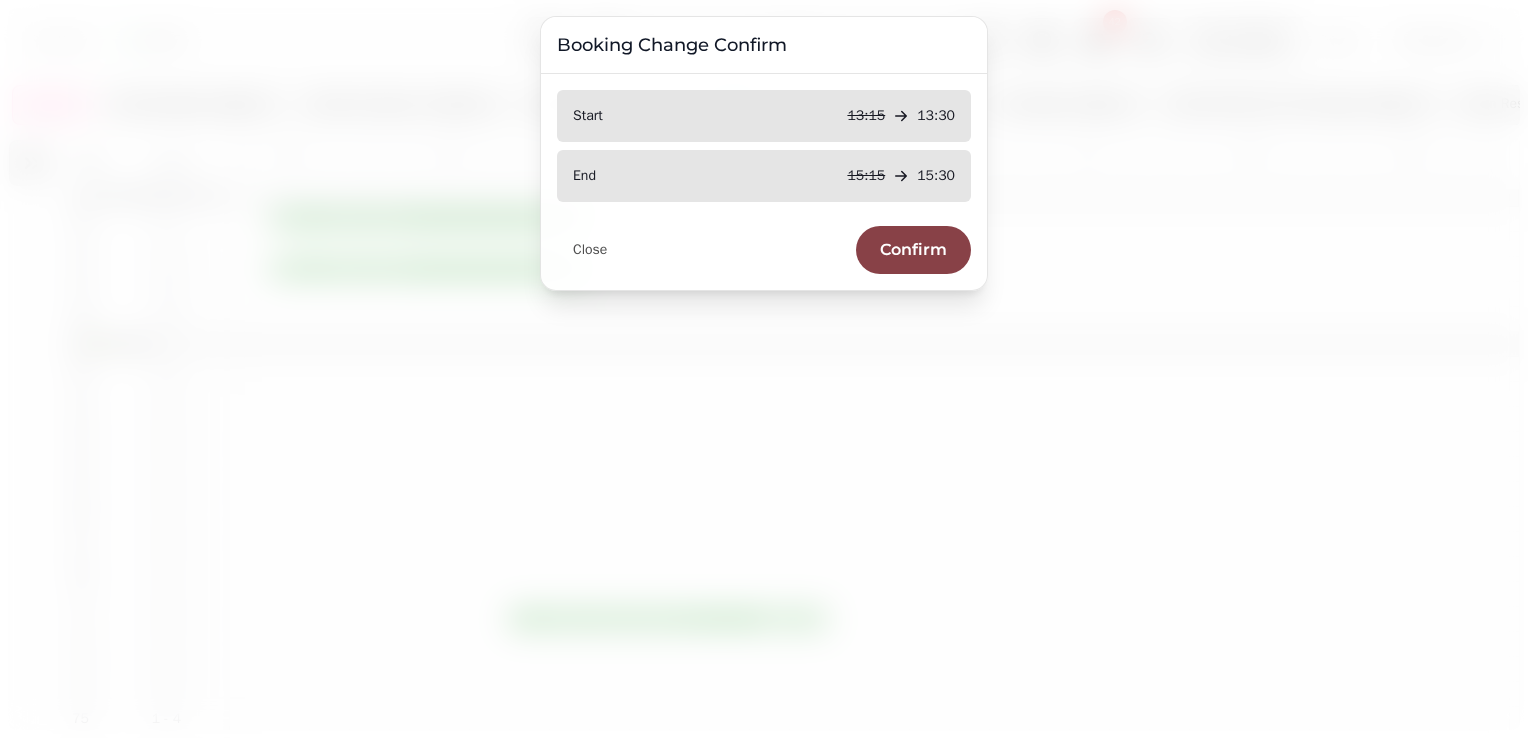 click on "Confirm" at bounding box center [913, 250] 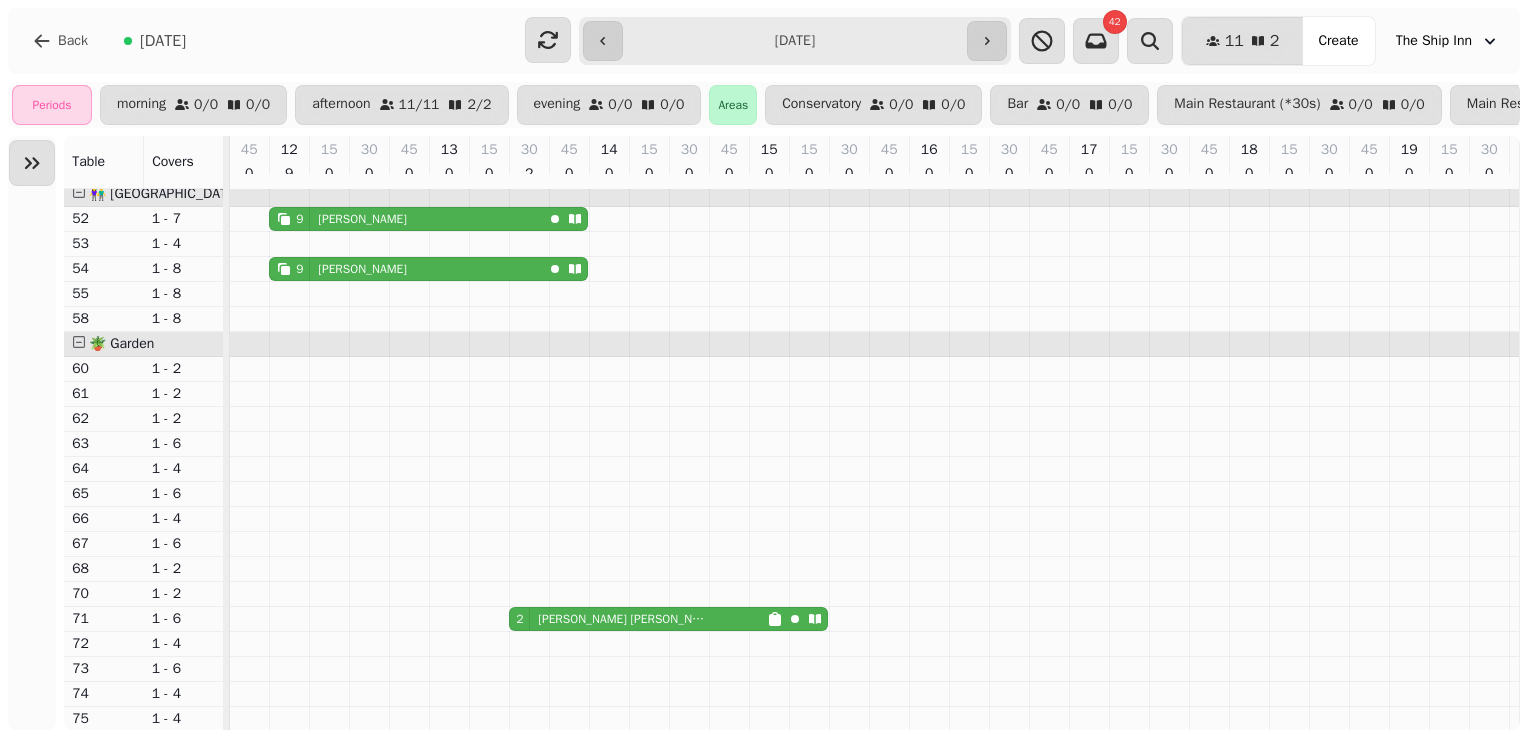 click on "2" at bounding box center (520, 619) 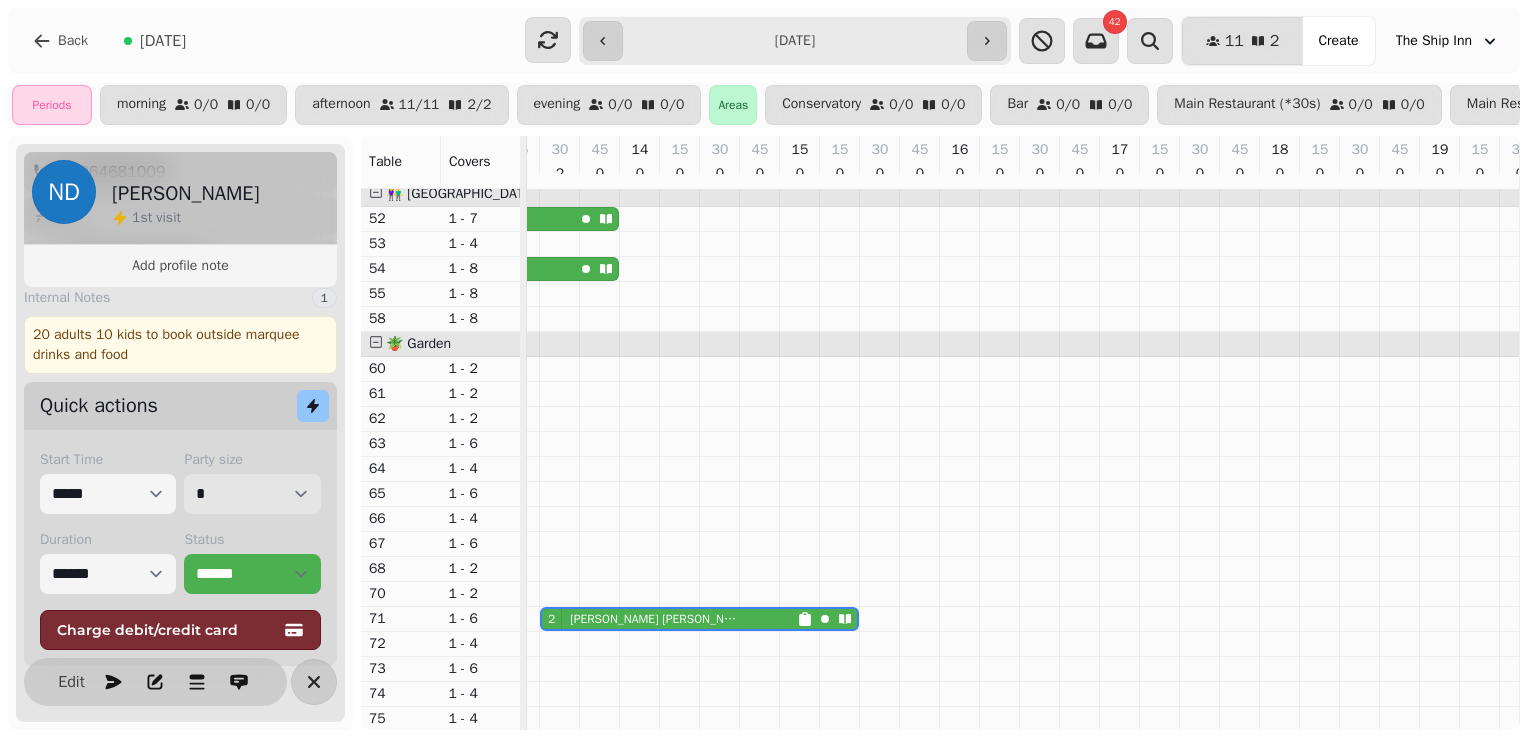 click on "* * * * * * * * * ** ** ** ** ** ** ** ** ** ** ** ** ** ** ** ** ** ** ** ** ** ** ** ** ** ** ** ** ** ** ** ** ** ** ** ** ** ** ** ** ** ** ** ** ** ** ** ** ** ** ** ** ** ** ** ** ** ** ** ** ** ** ** ** ** ** ** ** ** ** ** ** ** ** ** ** ** ** ** ** ** ** ** ** ** ** ** ** ** ** *** *** *** *** *** *** *** *** *** *** *** *** *** *** *** *** *** *** *** *** *** *** *** *** *** *** *** *** *** *** *** *** *** *** *** *** *** *** *** *** *** *** *** *** *** *** *** *** *** *** *** *** *** *** *** *** *** *** *** *** *** *** *** *** *** *** *** *** *** *** *** *** *** *** *** *** *** *** *** *** *** *** *** *** *** *** *** *** *** *** *** *** *** *** *** *** *** *** *** *** *** *** *** *** *** *** *** *** *** *** *** *** *** *** *** *** *** *** *** *** *** *** *** *** *** *** *** *** *** *** *** *** *** *** *** *** *** *** *** *** *** *** *** *** *** *** *** *** *** *** ***" at bounding box center [252, 494] 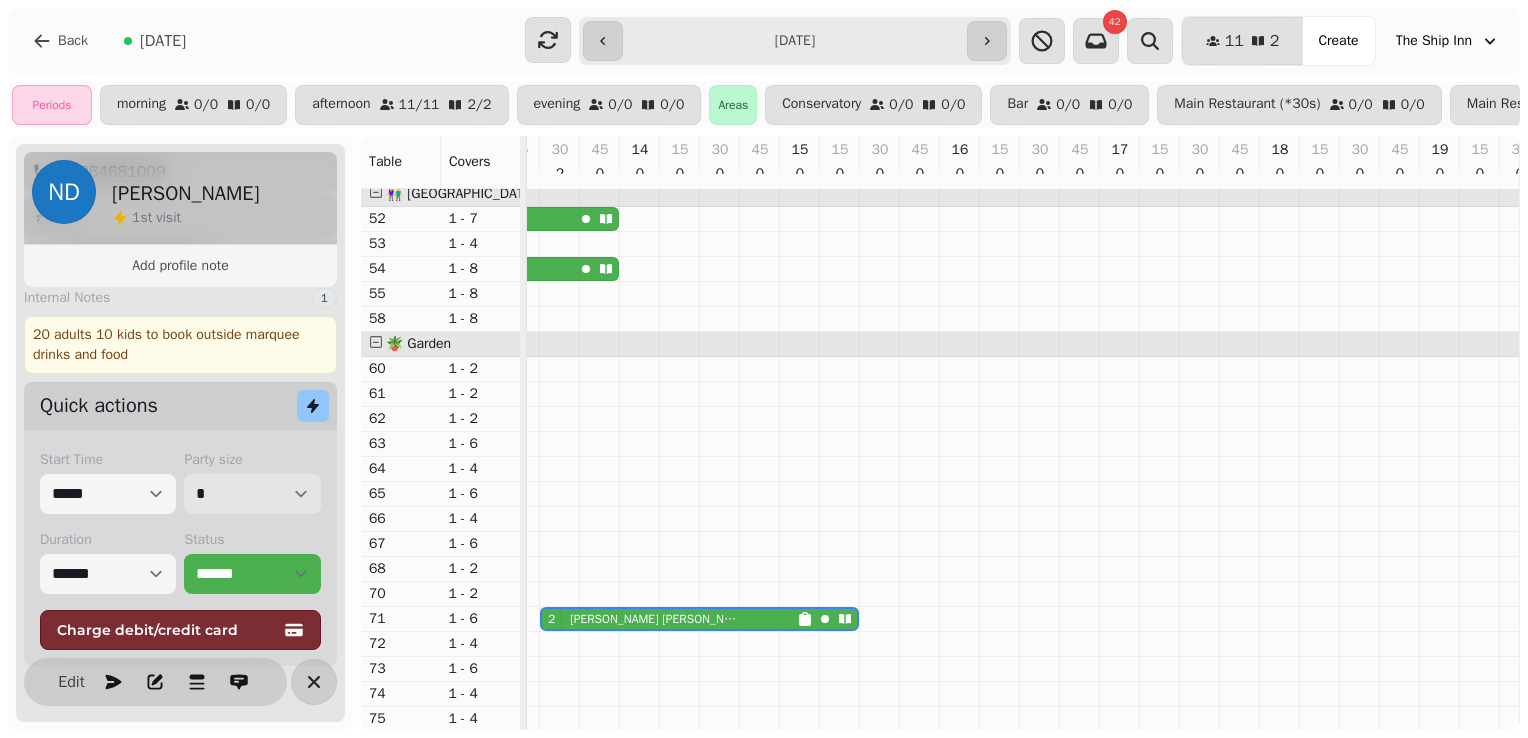 select on "**" 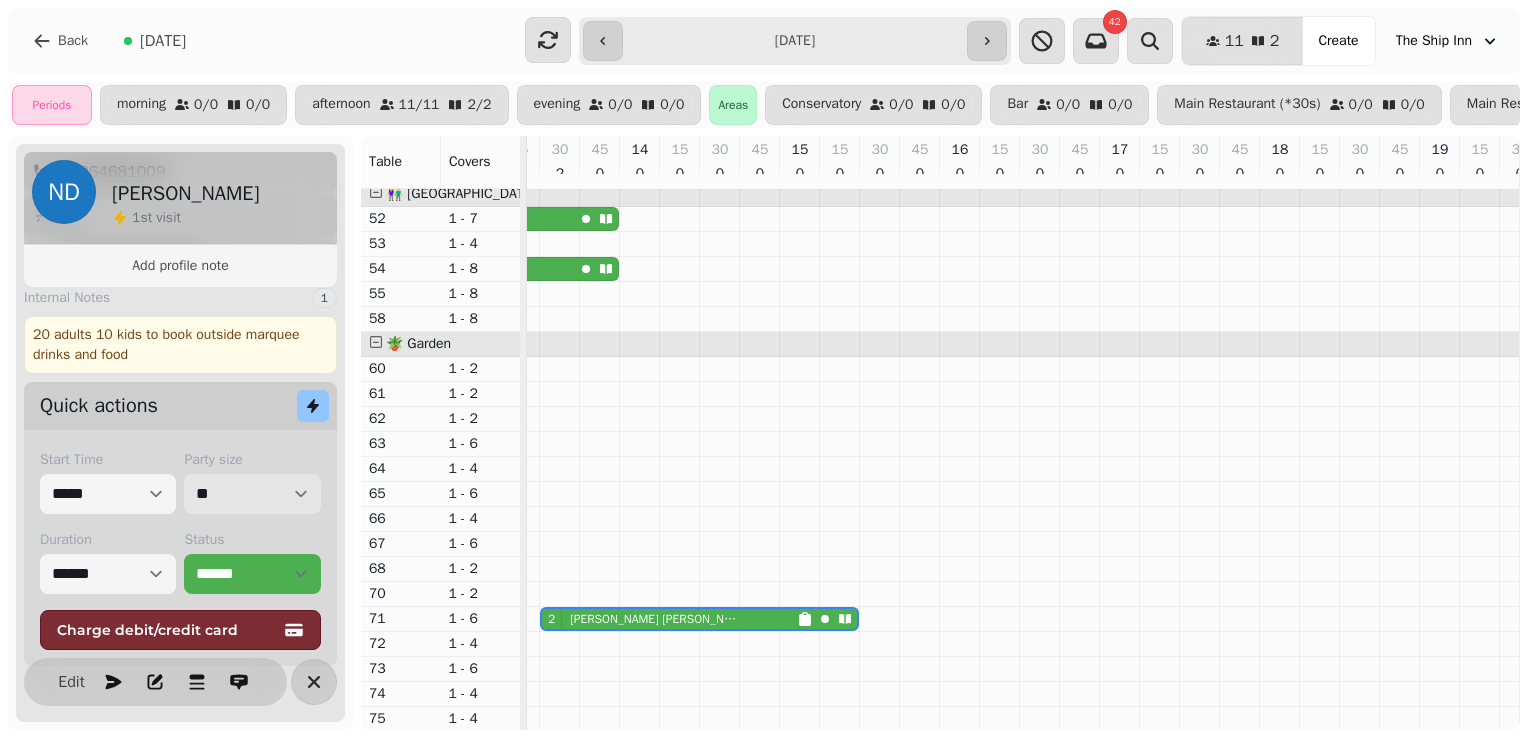 click on "* * * * * * * * * ** ** ** ** ** ** ** ** ** ** ** ** ** ** ** ** ** ** ** ** ** ** ** ** ** ** ** ** ** ** ** ** ** ** ** ** ** ** ** ** ** ** ** ** ** ** ** ** ** ** ** ** ** ** ** ** ** ** ** ** ** ** ** ** ** ** ** ** ** ** ** ** ** ** ** ** ** ** ** ** ** ** ** ** ** ** ** ** ** ** *** *** *** *** *** *** *** *** *** *** *** *** *** *** *** *** *** *** *** *** *** *** *** *** *** *** *** *** *** *** *** *** *** *** *** *** *** *** *** *** *** *** *** *** *** *** *** *** *** *** *** *** *** *** *** *** *** *** *** *** *** *** *** *** *** *** *** *** *** *** *** *** *** *** *** *** *** *** *** *** *** *** *** *** *** *** *** *** *** *** *** *** *** *** *** *** *** *** *** *** *** *** *** *** *** *** *** *** *** *** *** *** *** *** *** *** *** *** *** *** *** *** *** *** *** *** *** *** *** *** *** *** *** *** *** *** *** *** *** *** *** *** *** *** *** *** *** *** *** *** ***" at bounding box center [252, 494] 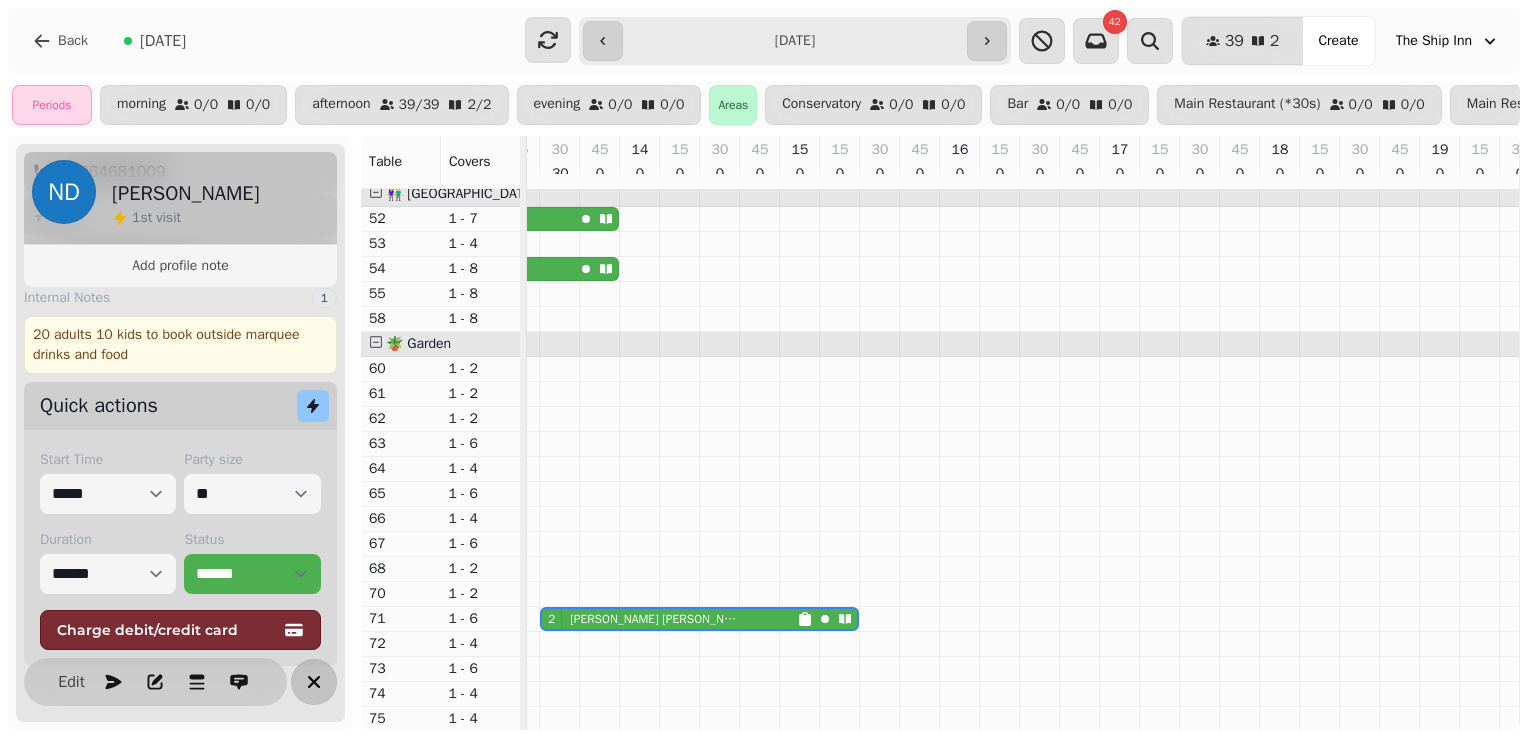 click 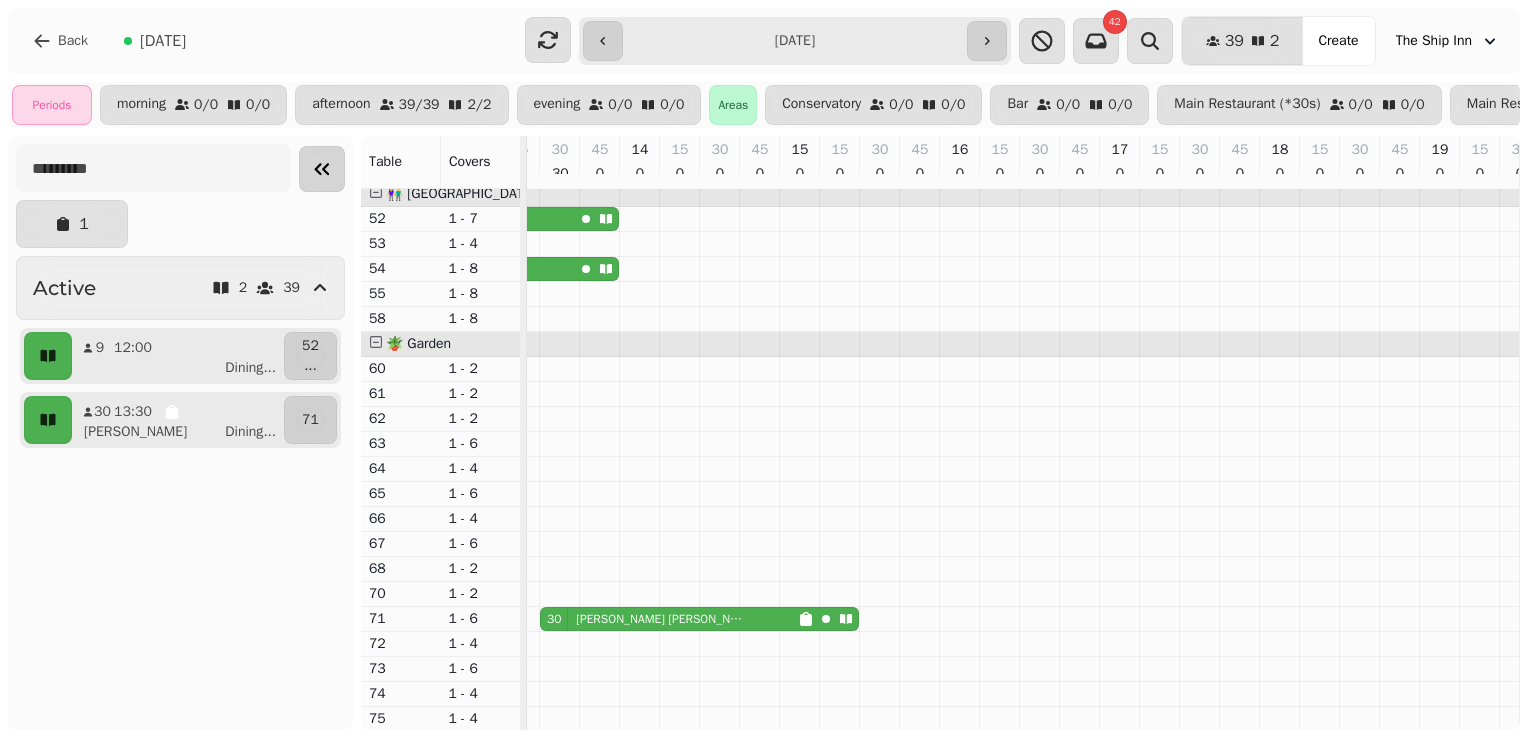 click 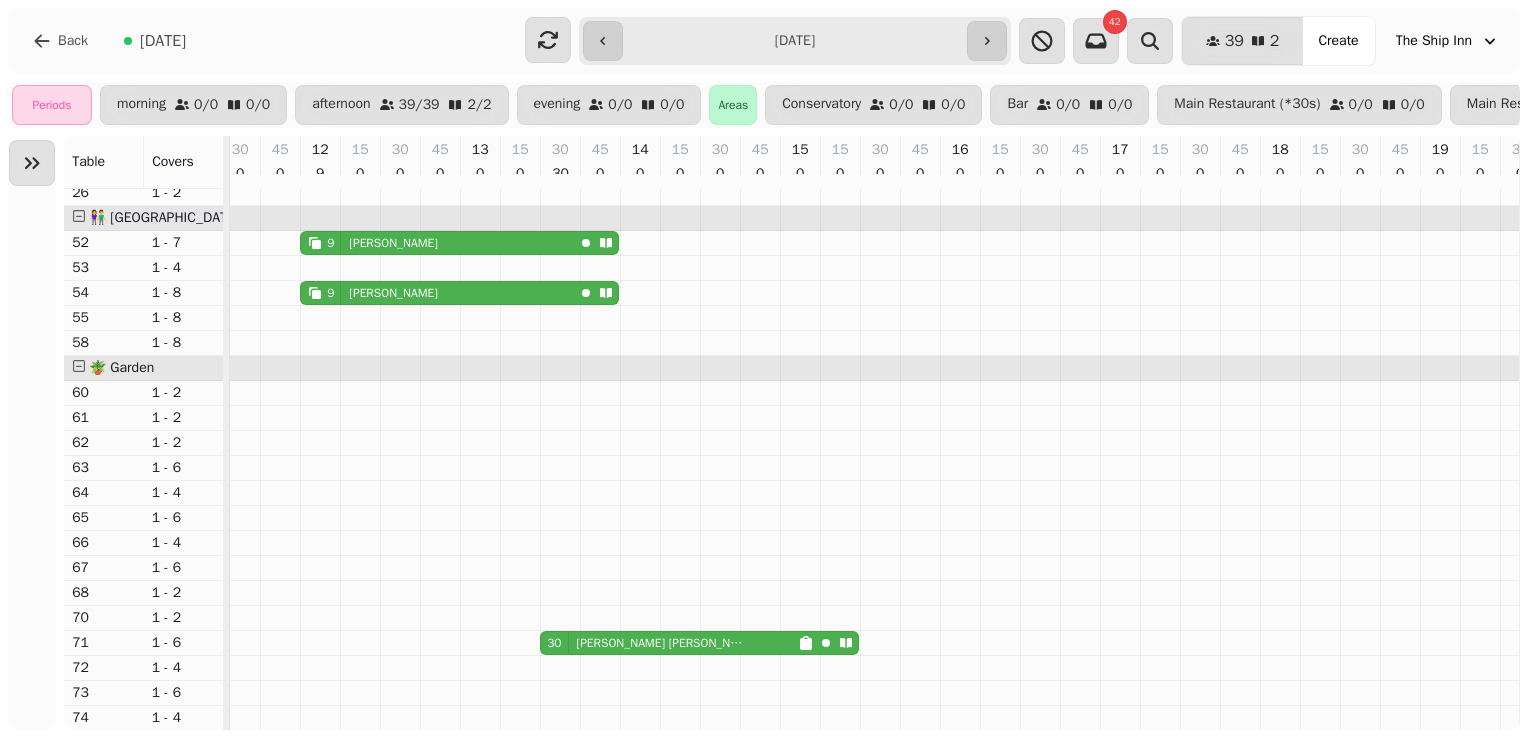 click on "**********" at bounding box center [794, 41] 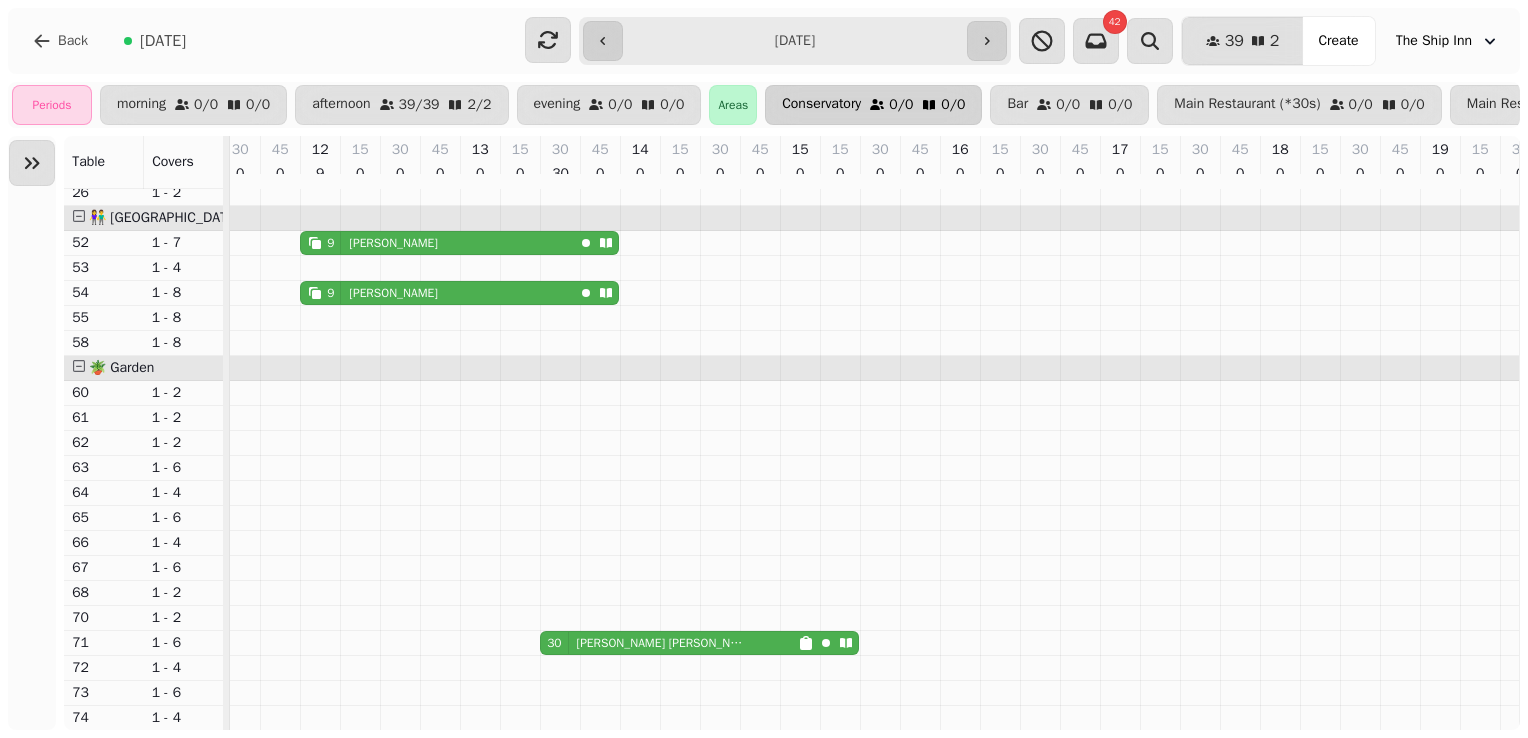 type on "**********" 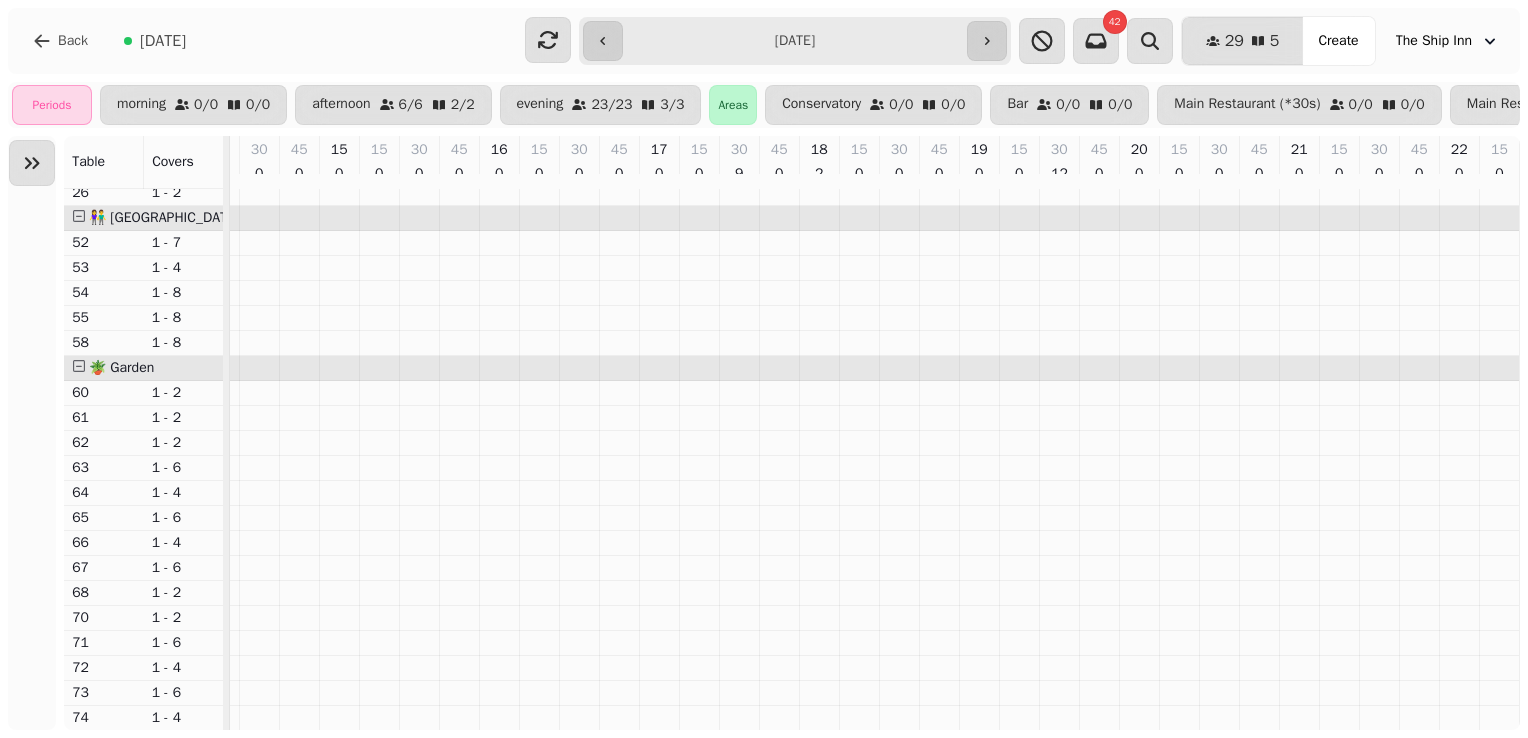 scroll, scrollTop: 0, scrollLeft: 12, axis: horizontal 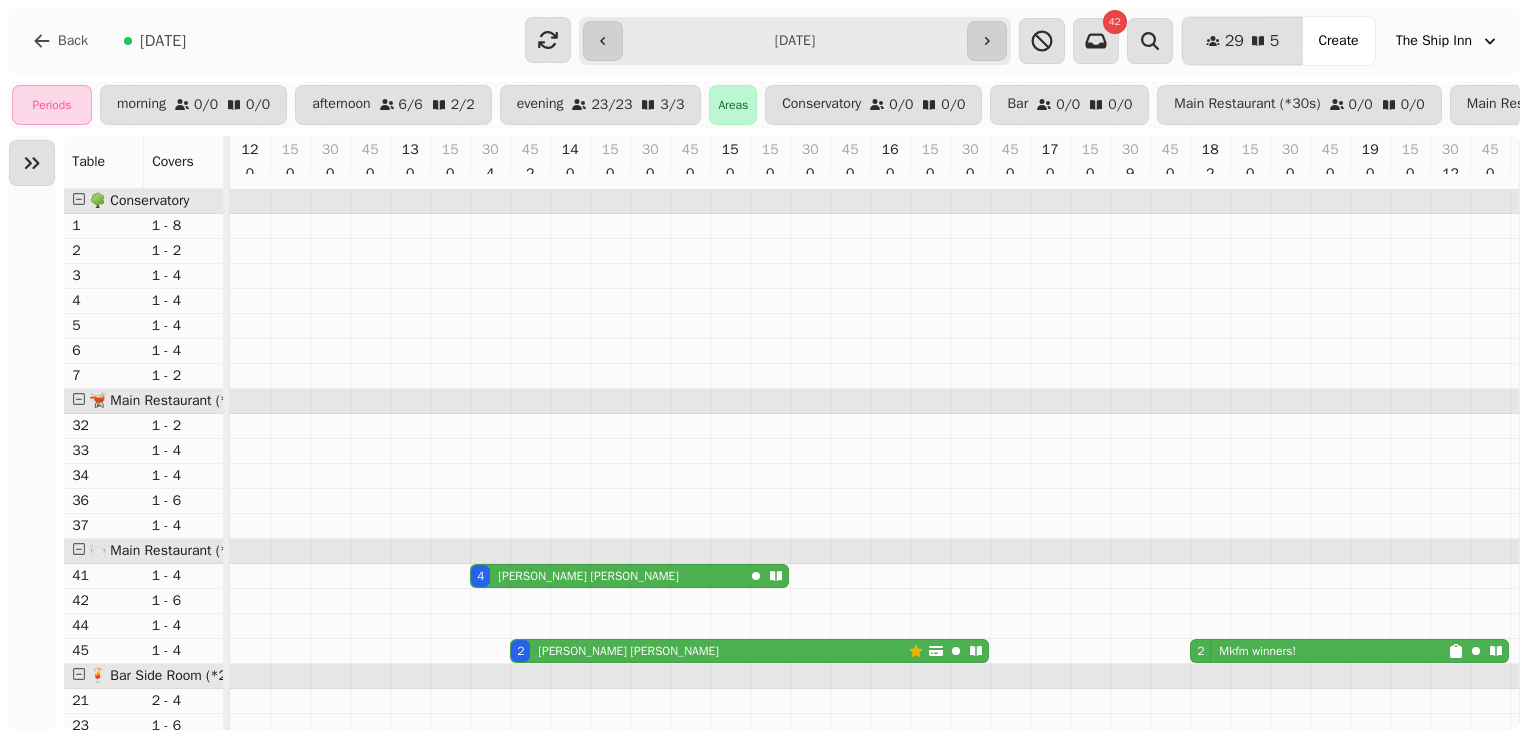 click on "[PERSON_NAME]" at bounding box center (628, 651) 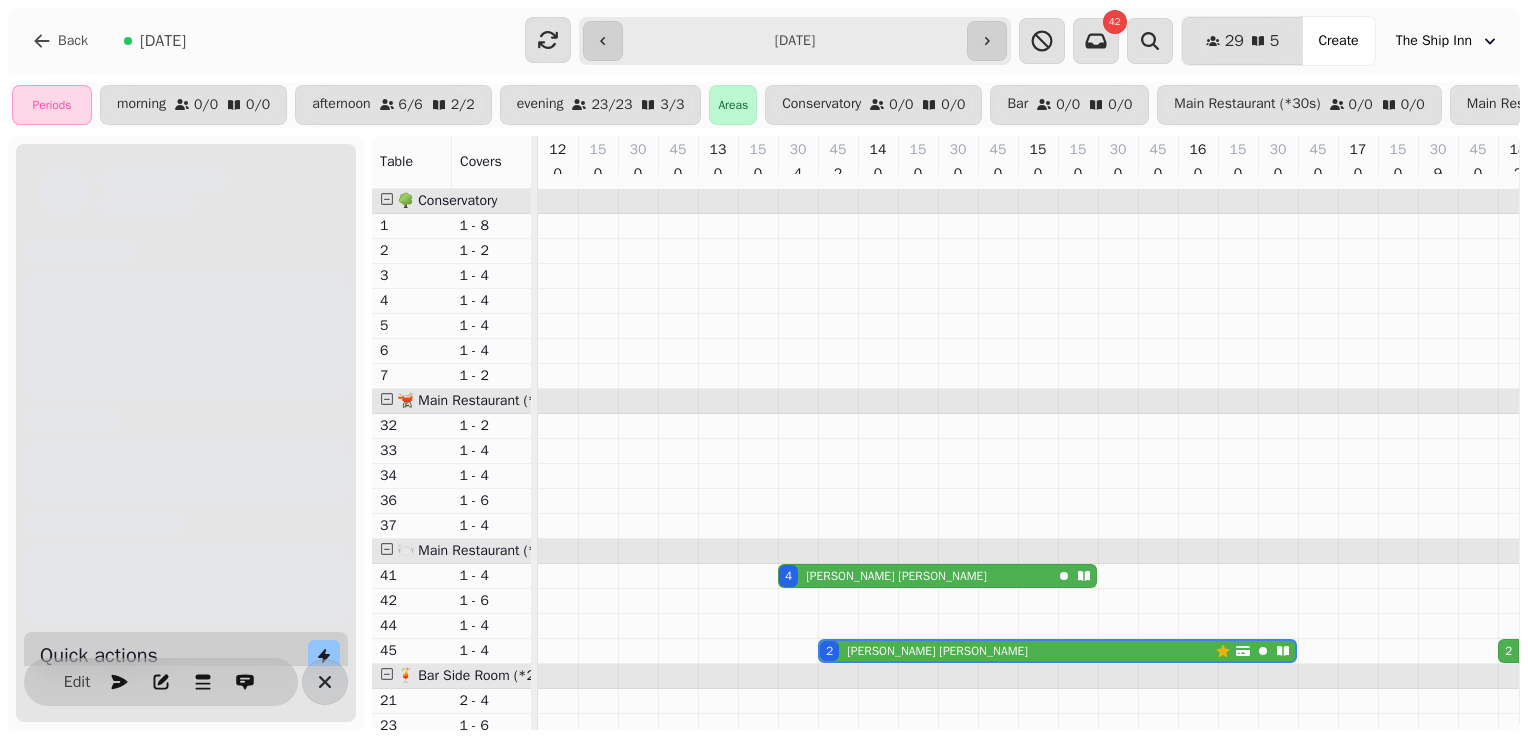 scroll, scrollTop: 0, scrollLeft: 267, axis: horizontal 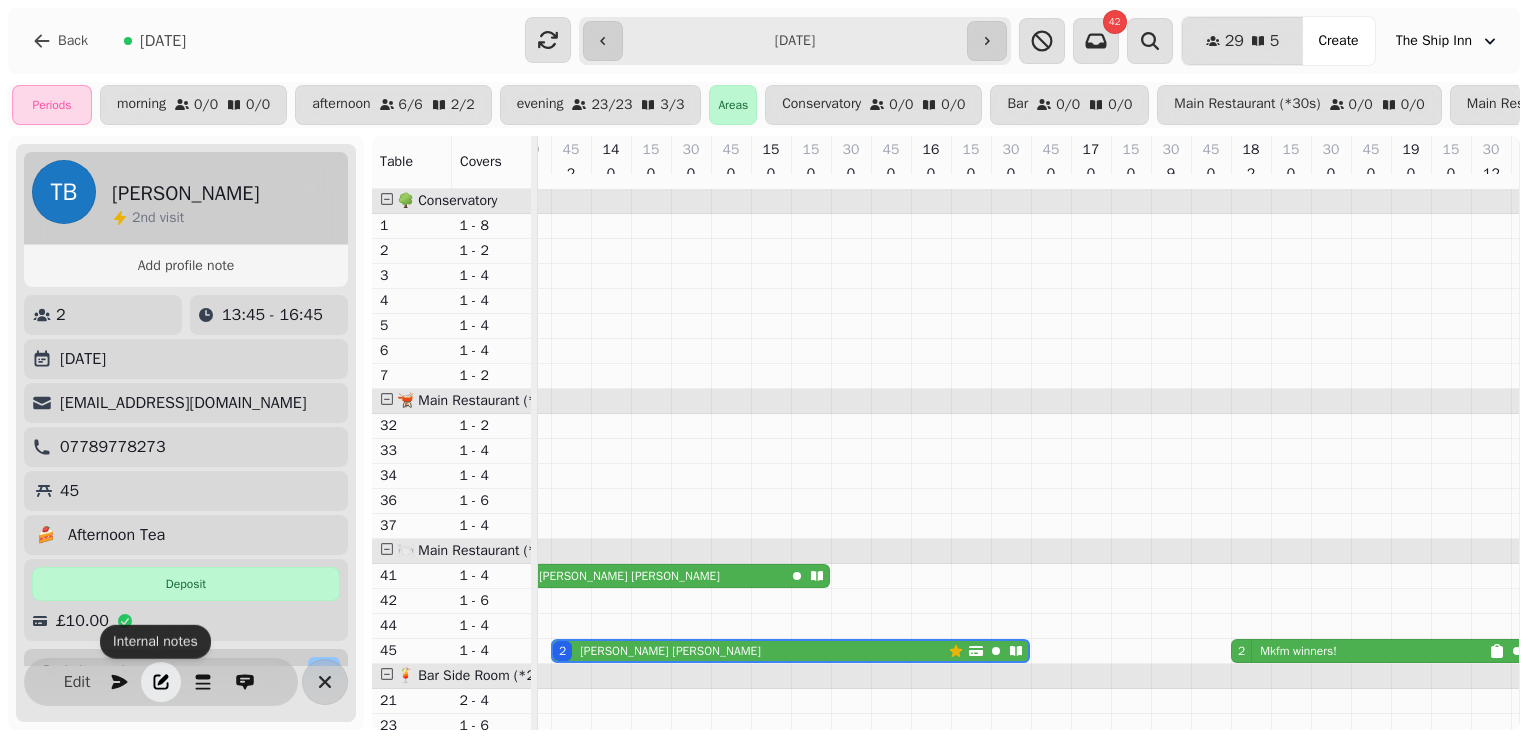 click 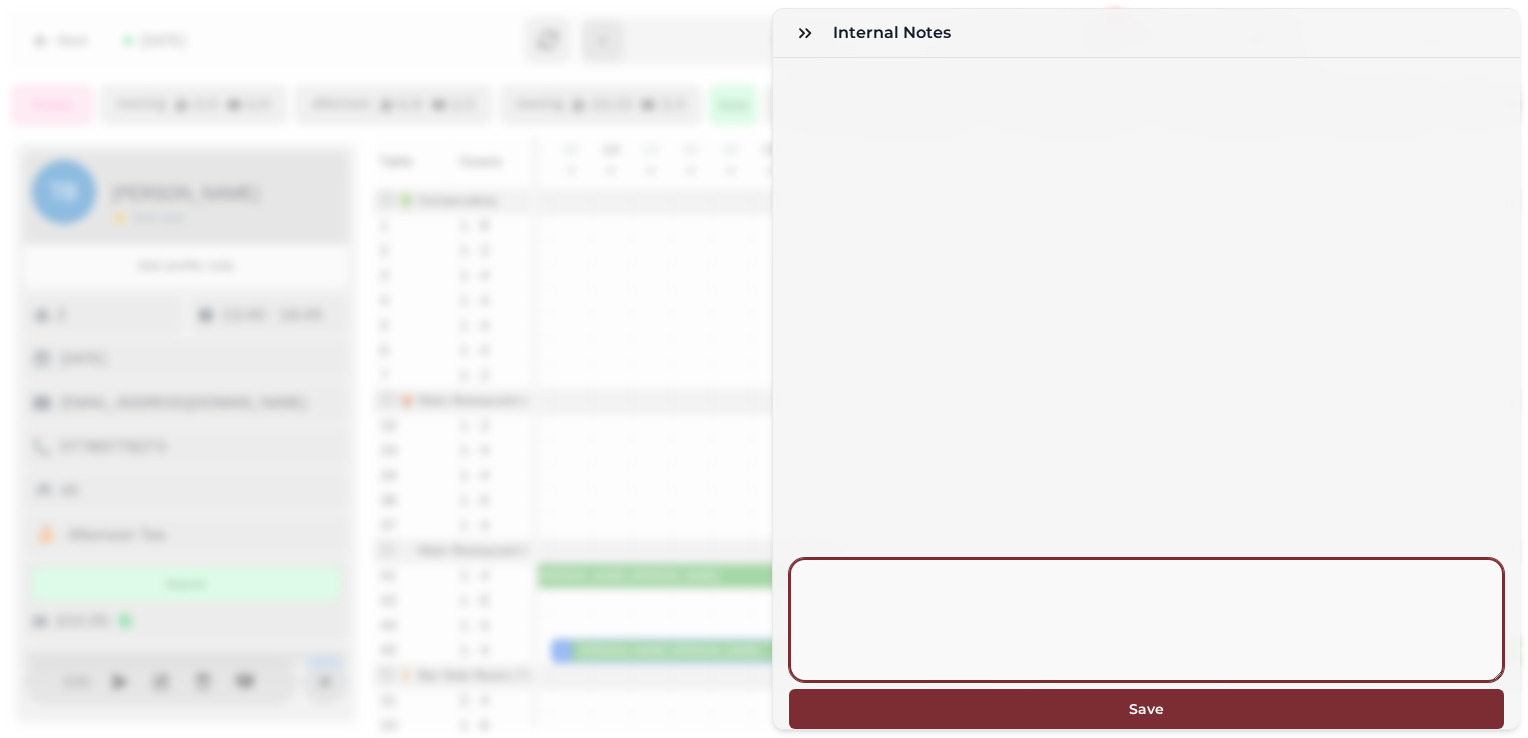 click at bounding box center (1146, 620) 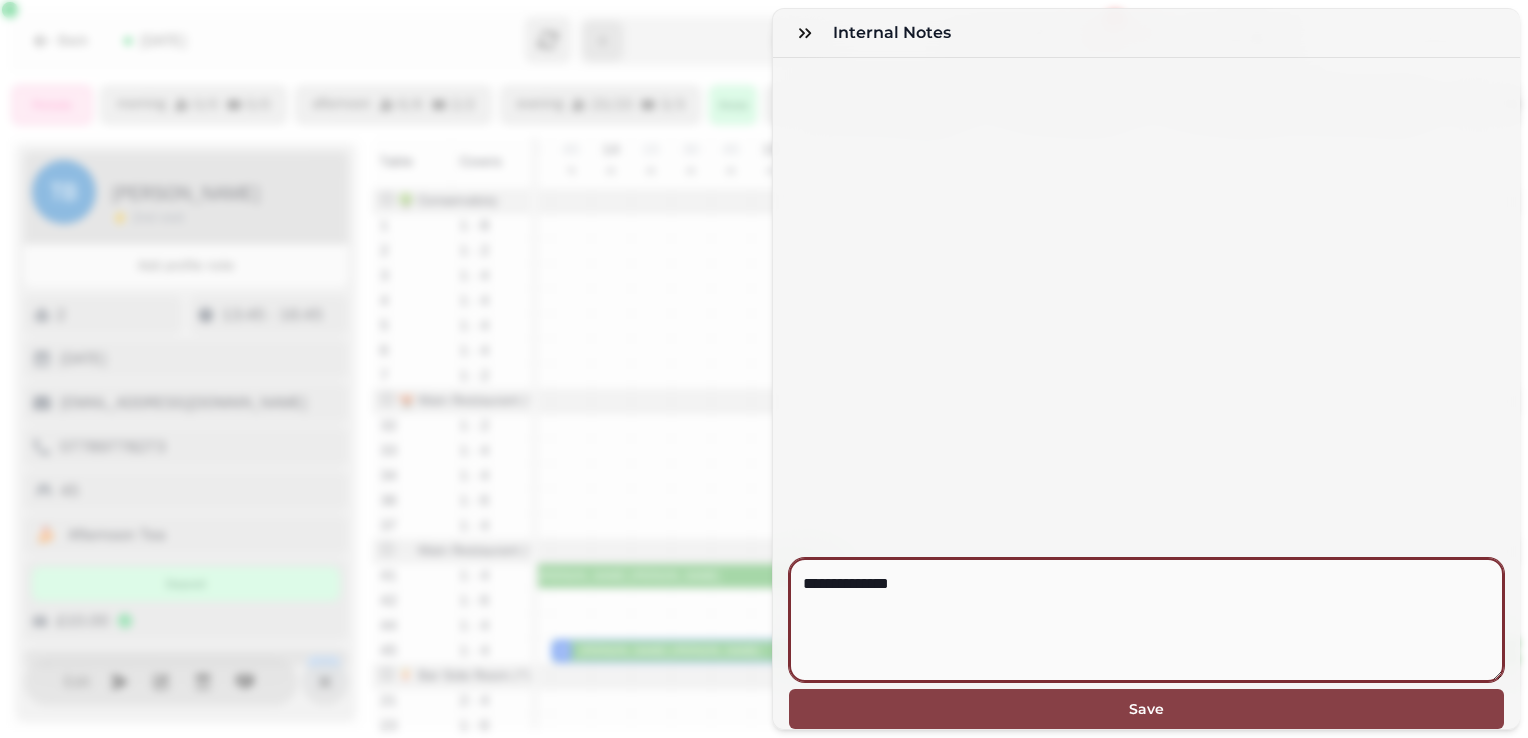 type on "**********" 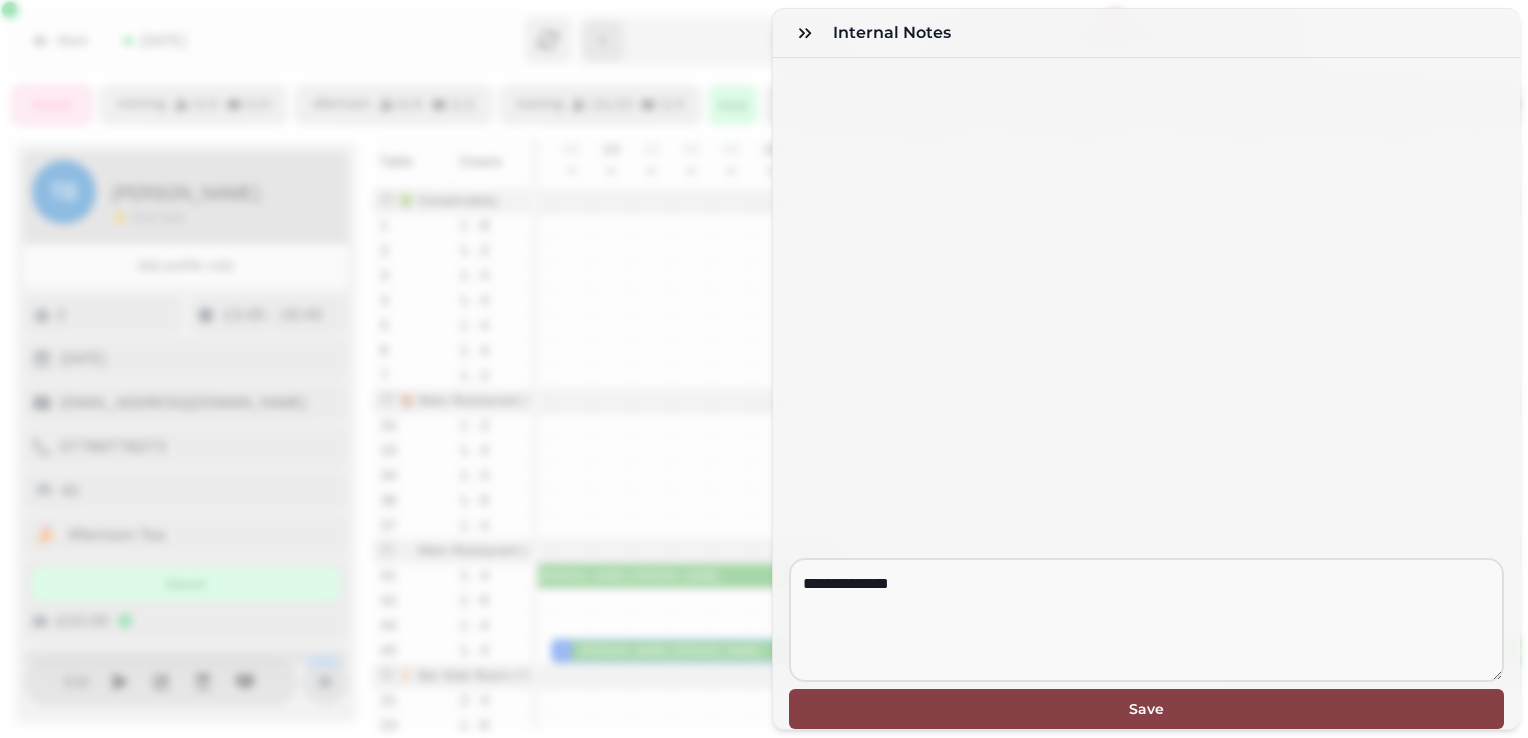 click on "Save" at bounding box center [1146, 709] 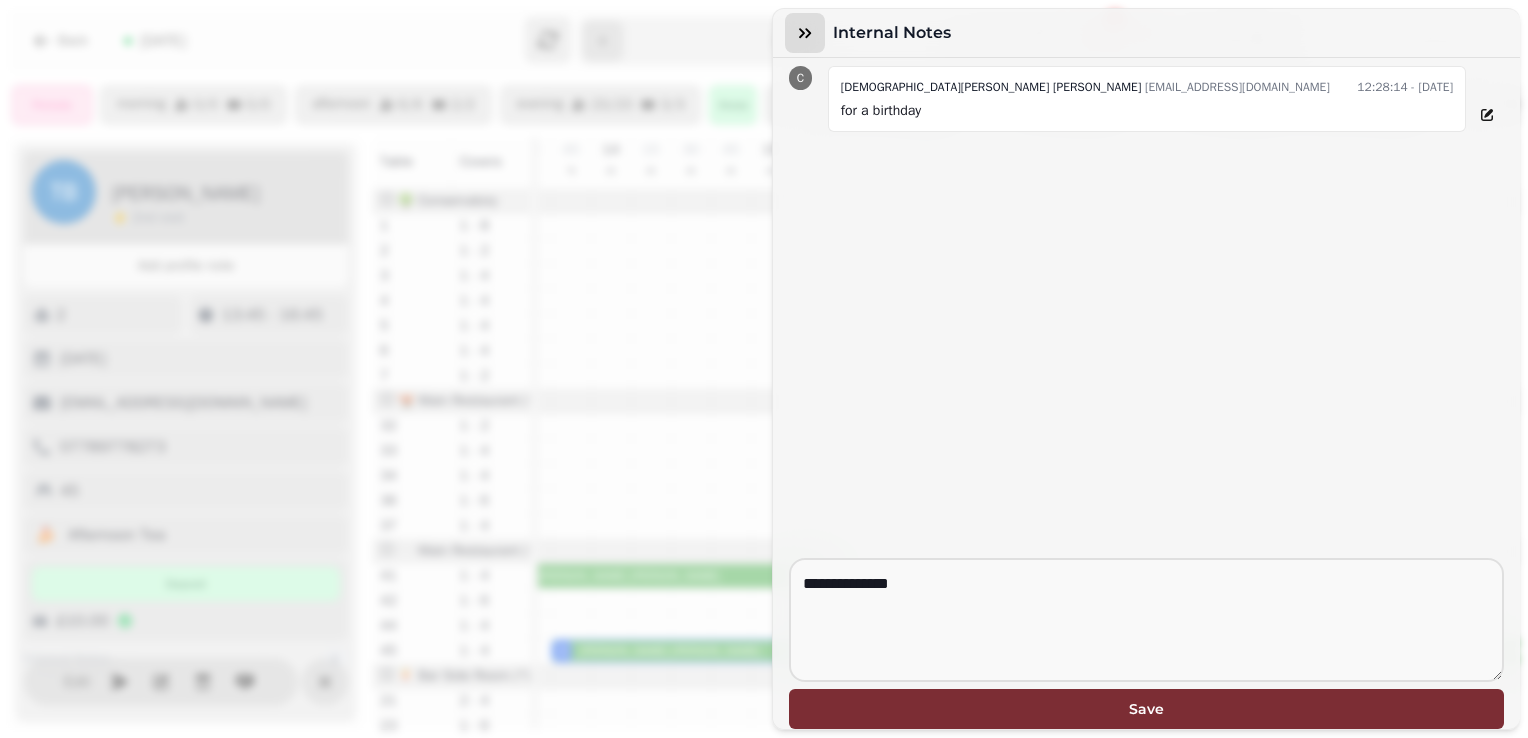 click at bounding box center [805, 33] 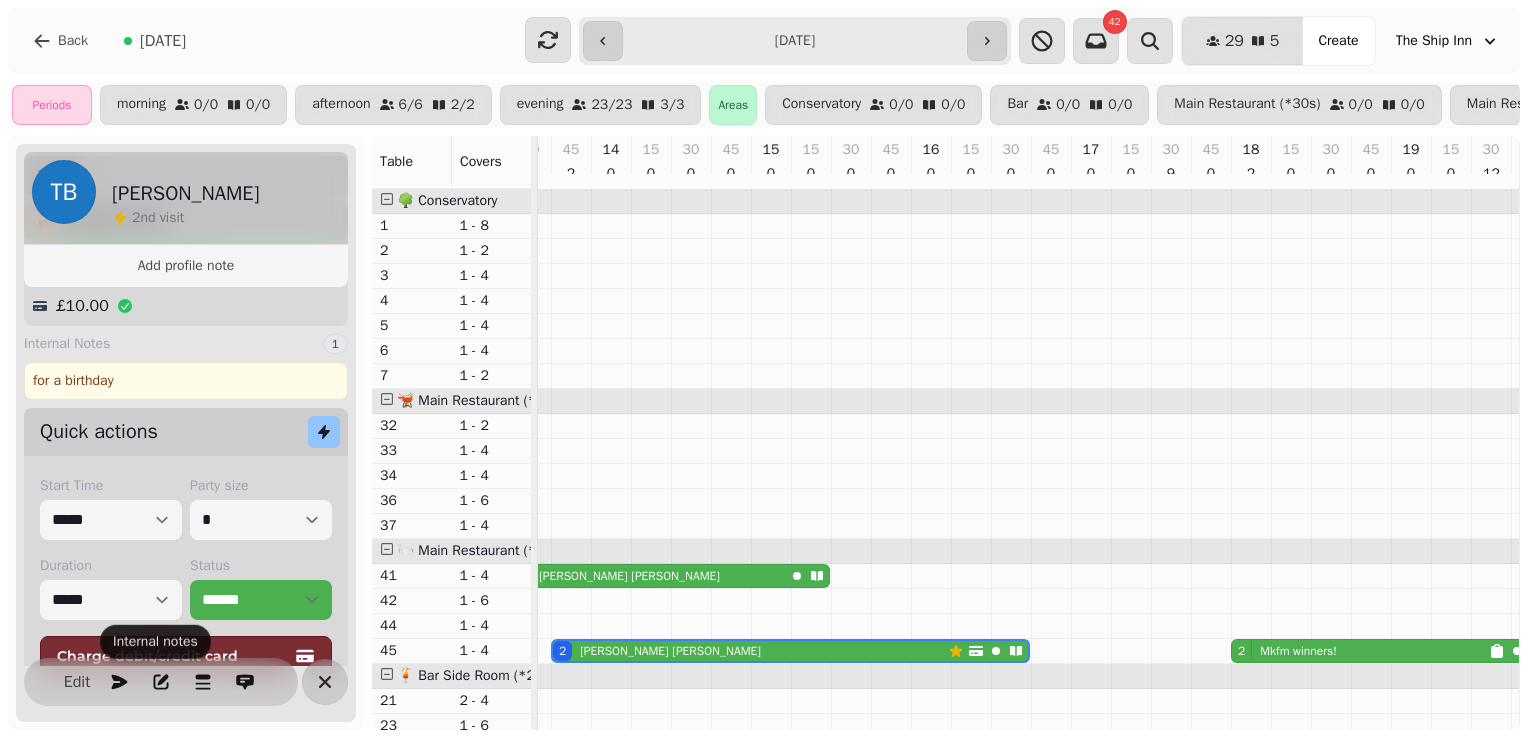scroll, scrollTop: 316, scrollLeft: 0, axis: vertical 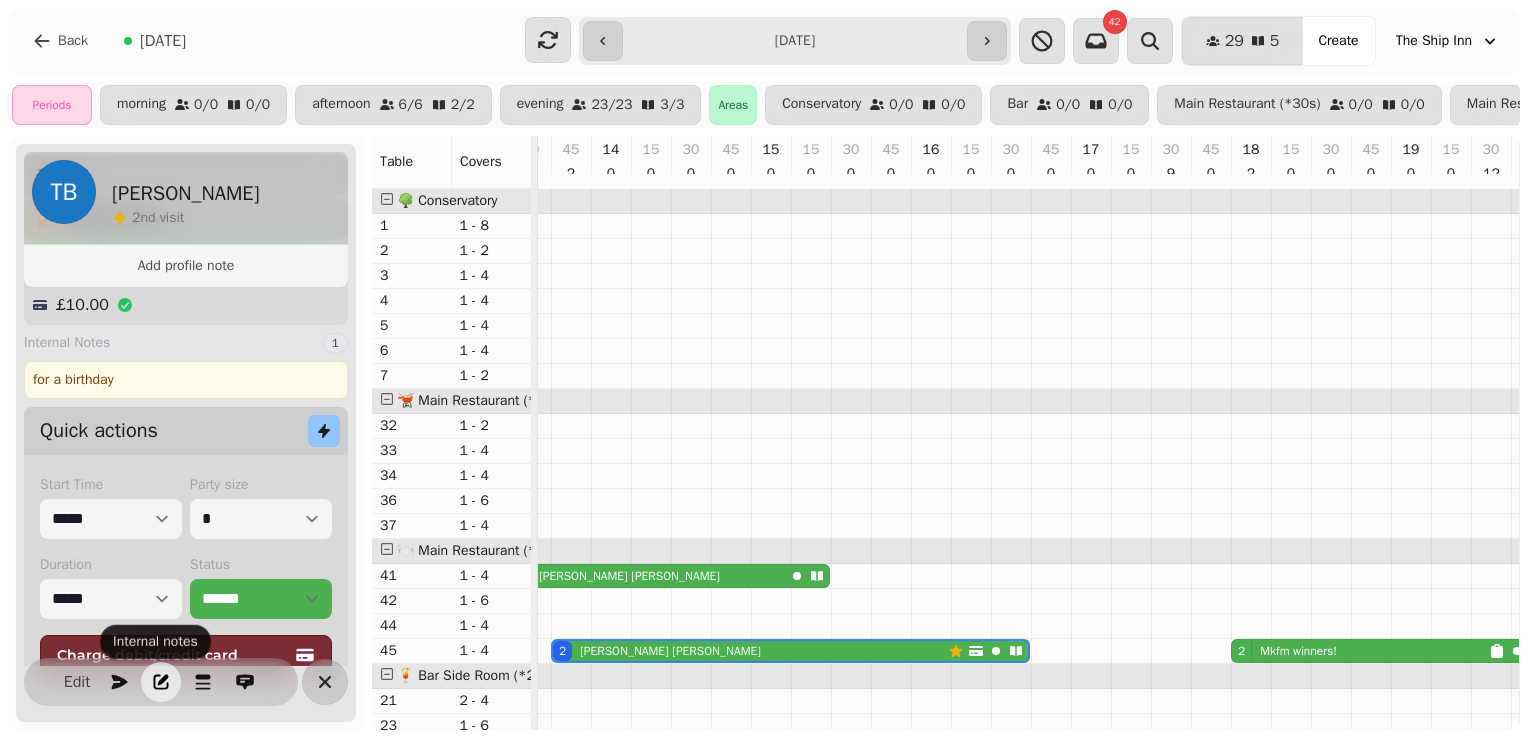 click at bounding box center [161, 682] 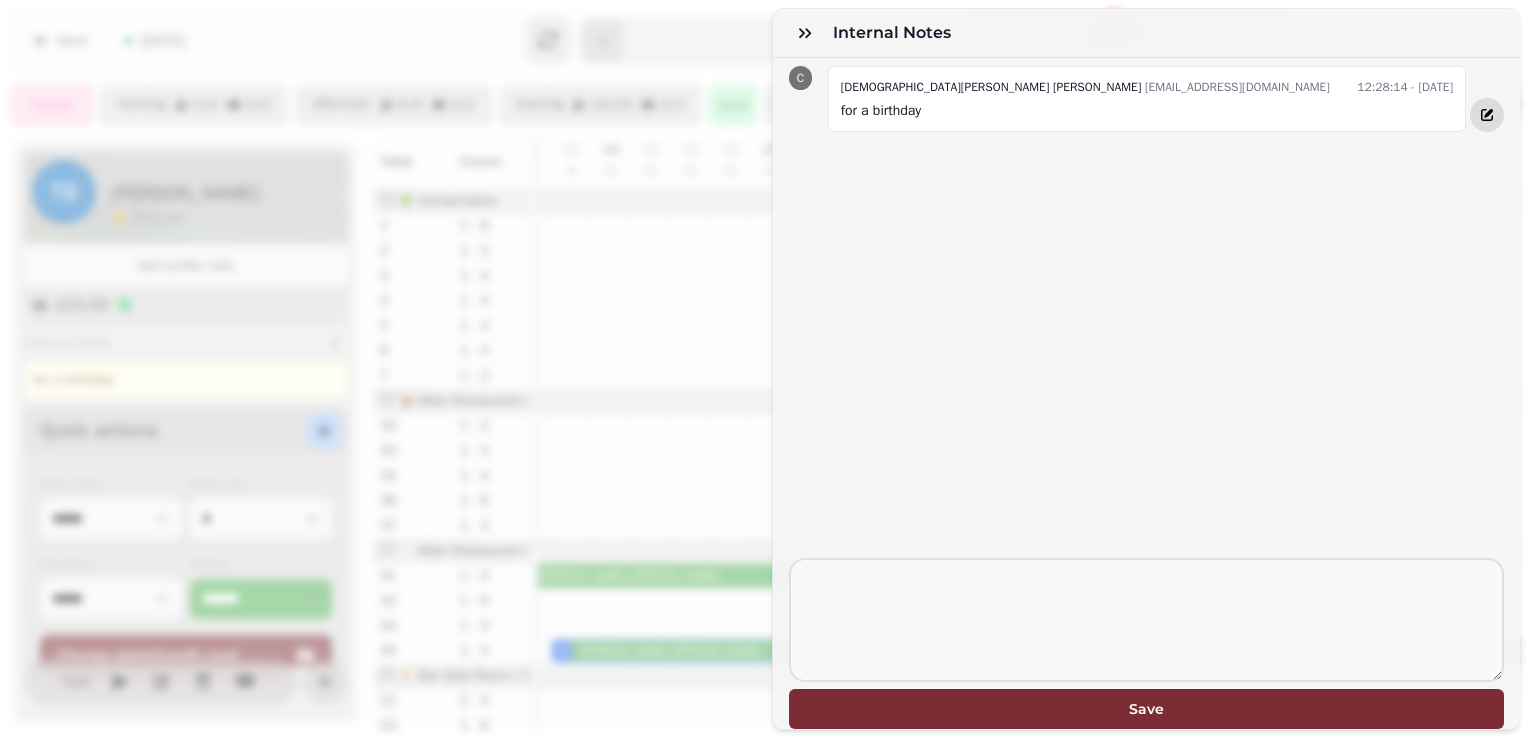 click 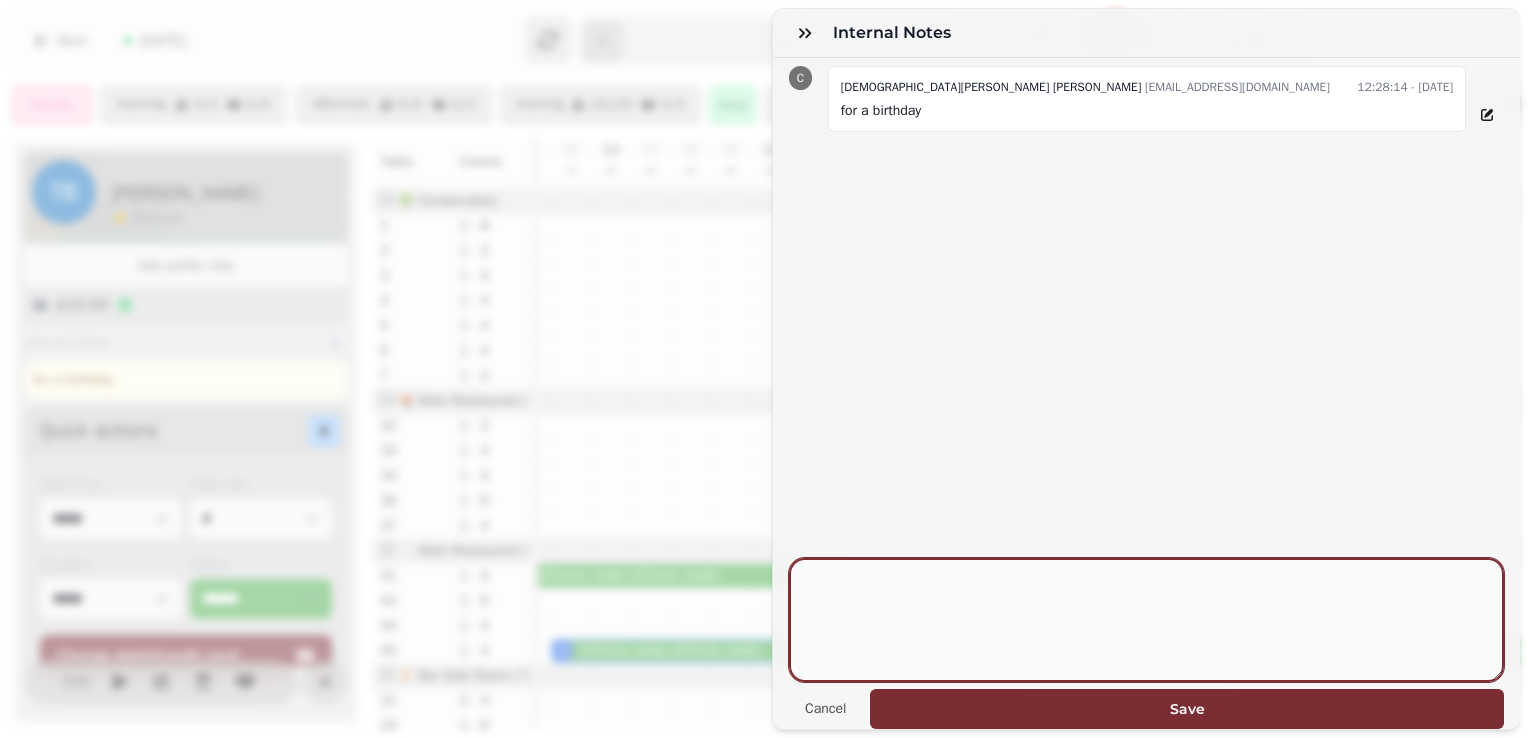 click at bounding box center [1146, 620] 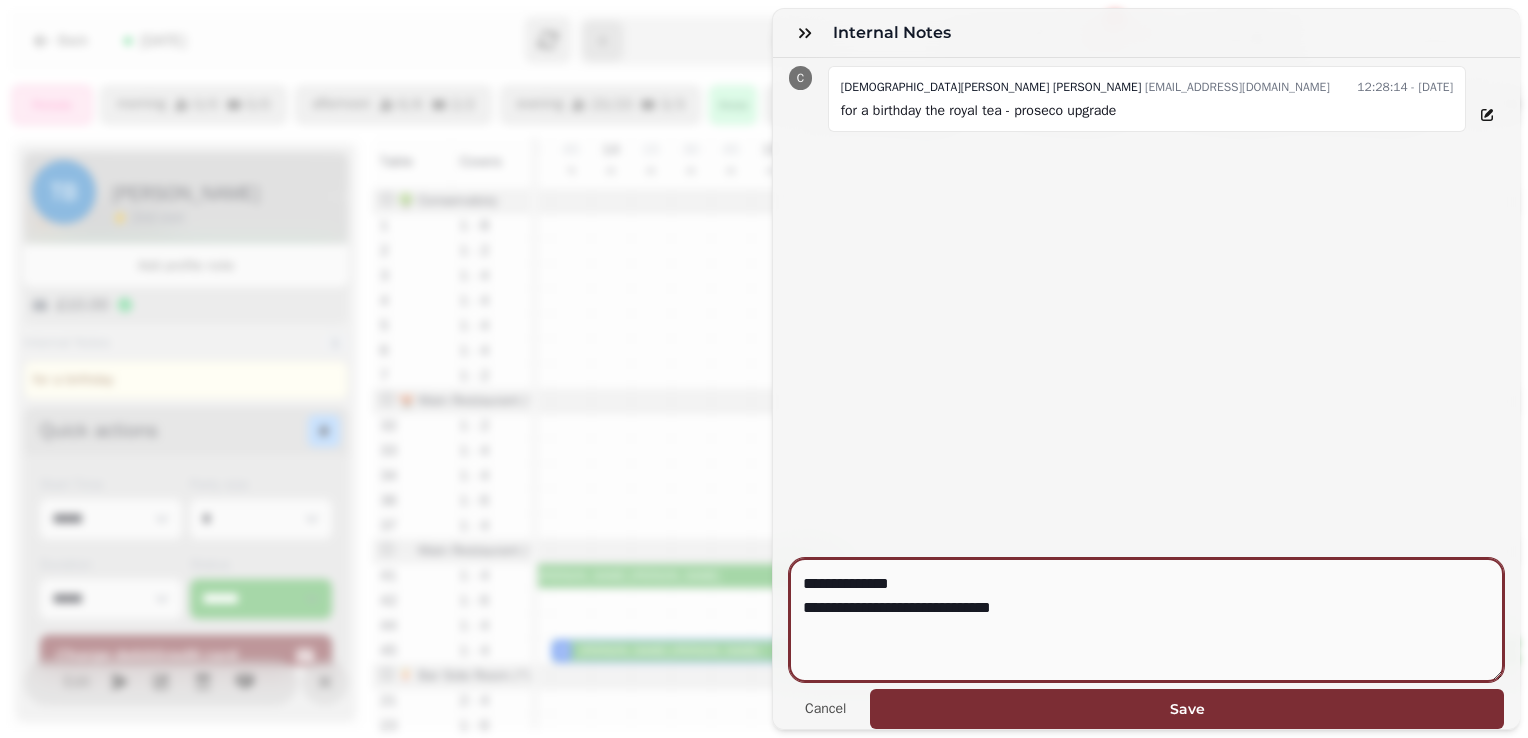 click on "**********" at bounding box center (1146, 620) 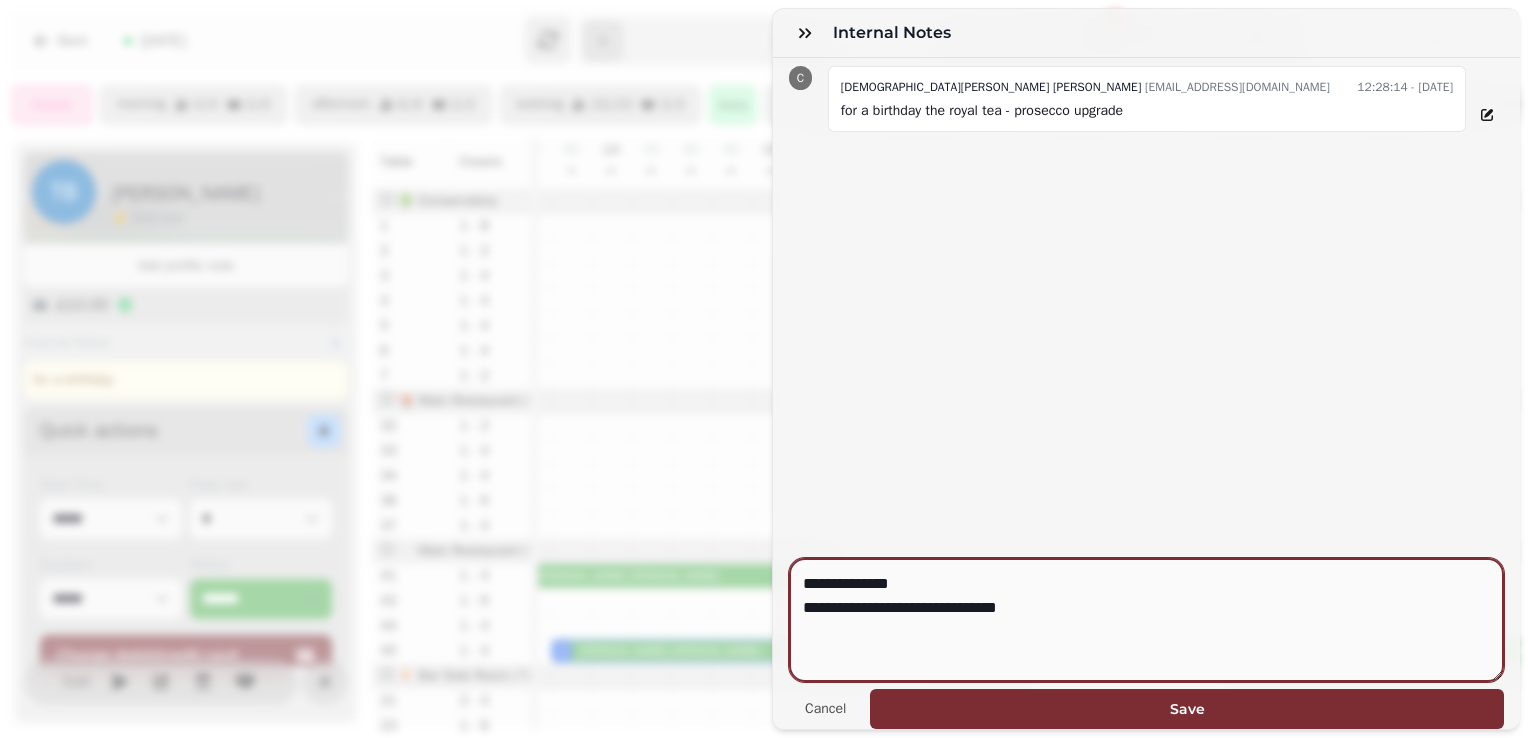 type on "**********" 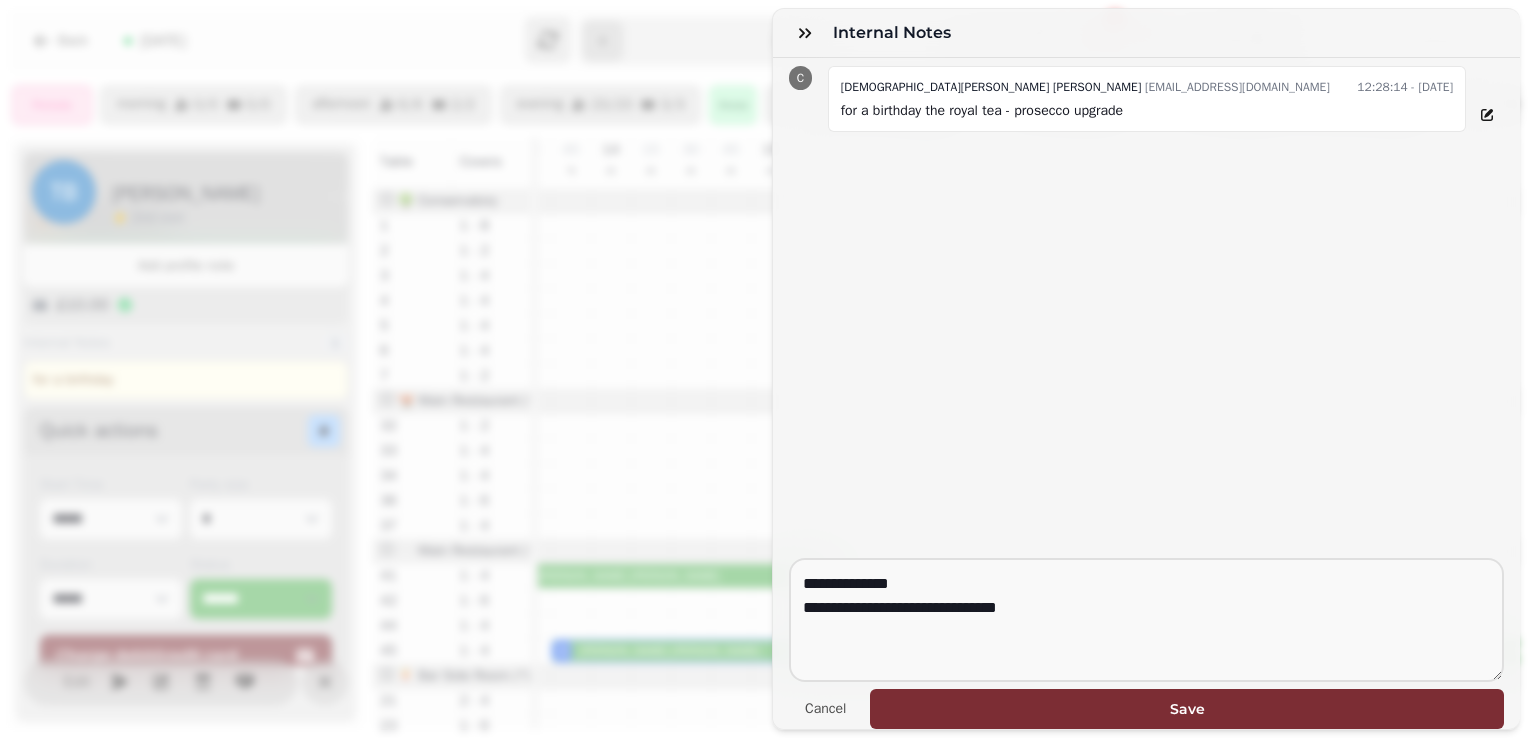 click on "C [PERSON_NAME] Sanz   [EMAIL_ADDRESS][DOMAIN_NAME] 12:28:14 - [DEMOGRAPHIC_DATA] for a birthday
the royal tea - prosecco upgrade" at bounding box center [1146, 308] 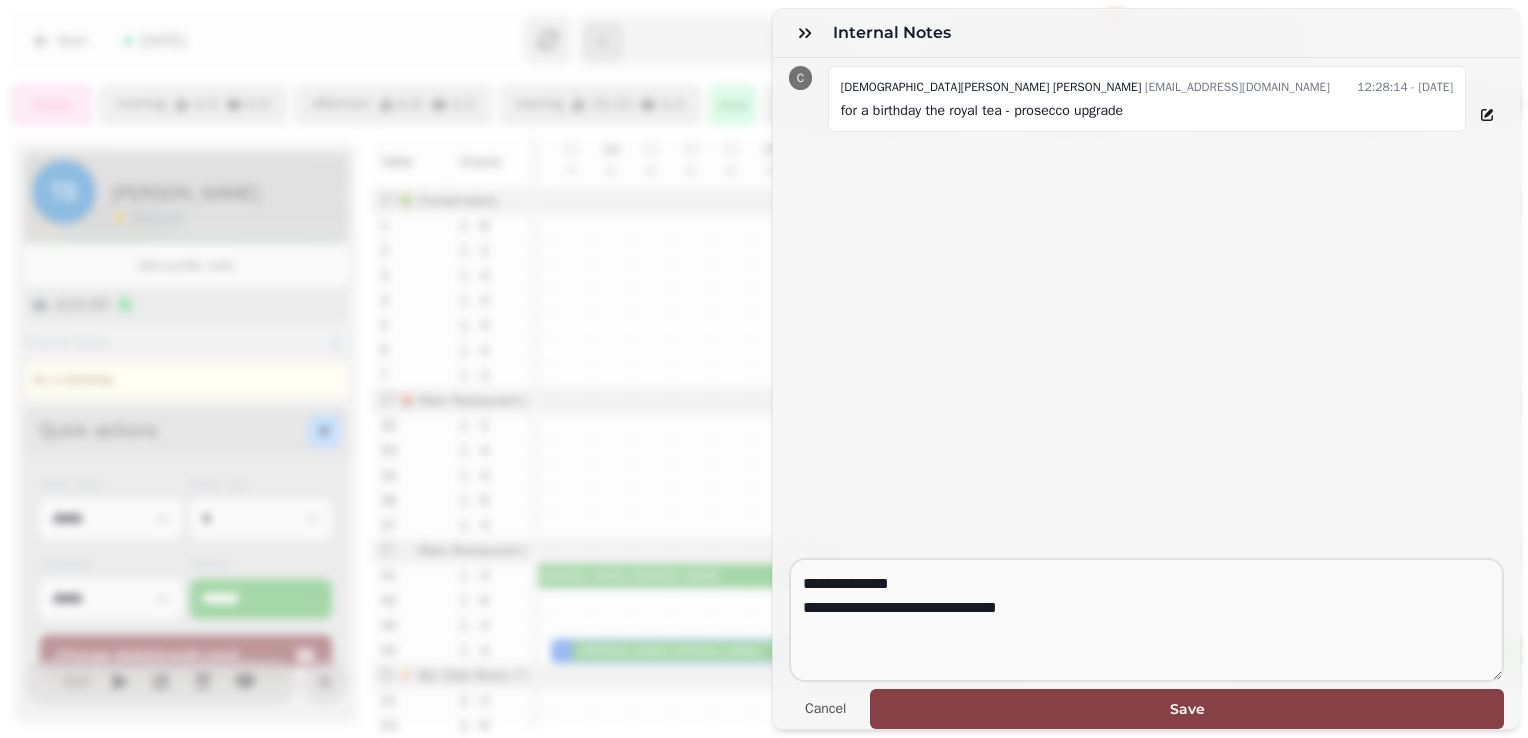 click on "Save" at bounding box center [1187, 709] 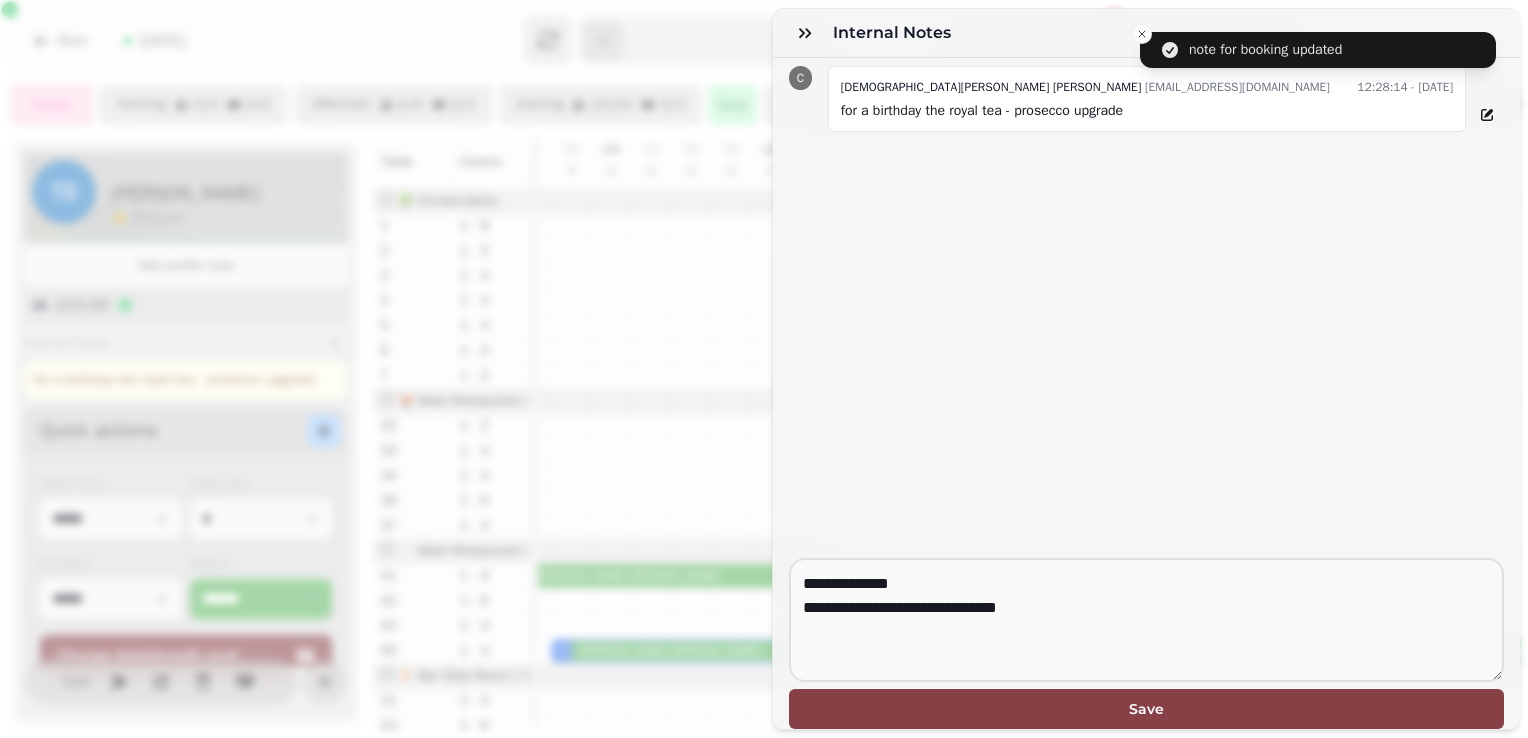 type 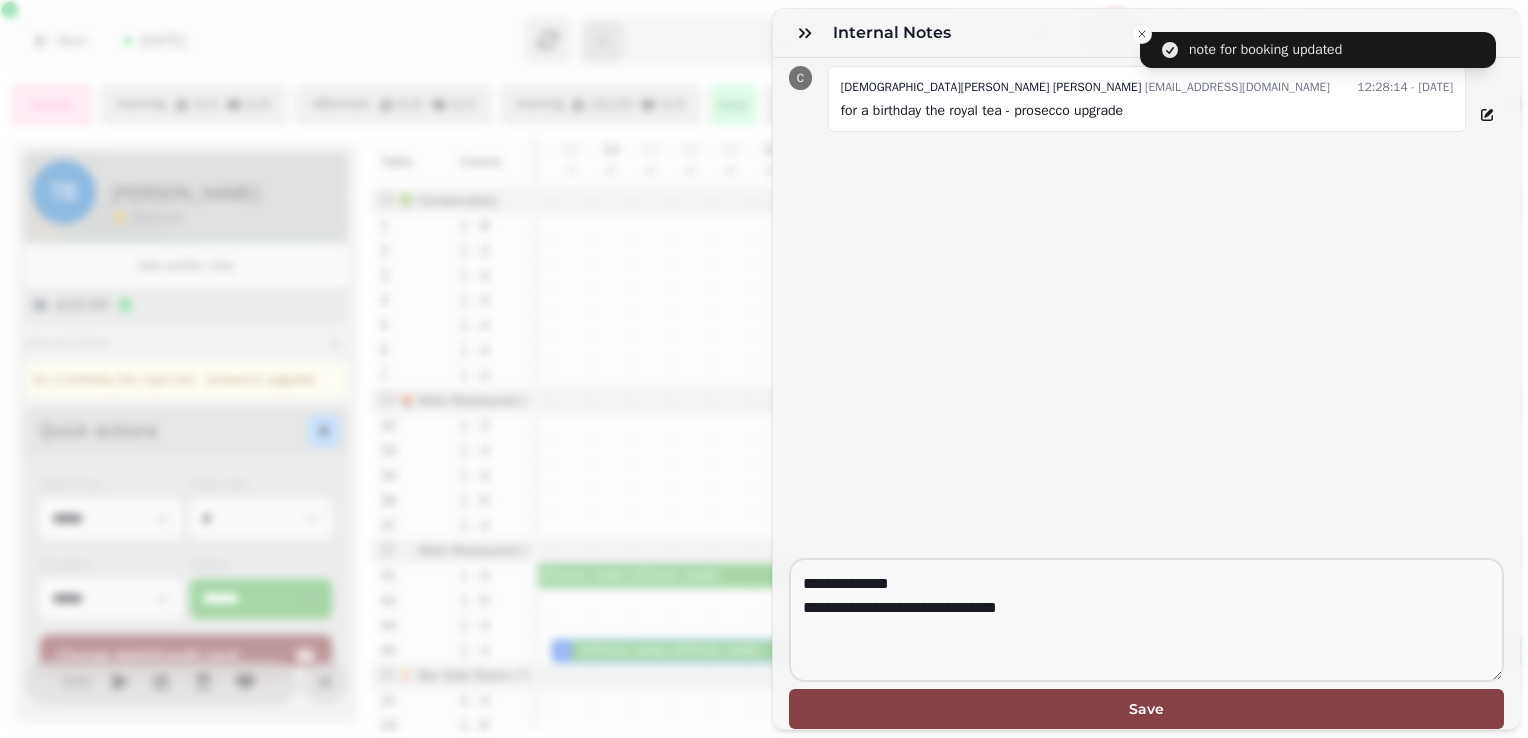 click on "Save" at bounding box center (1146, 709) 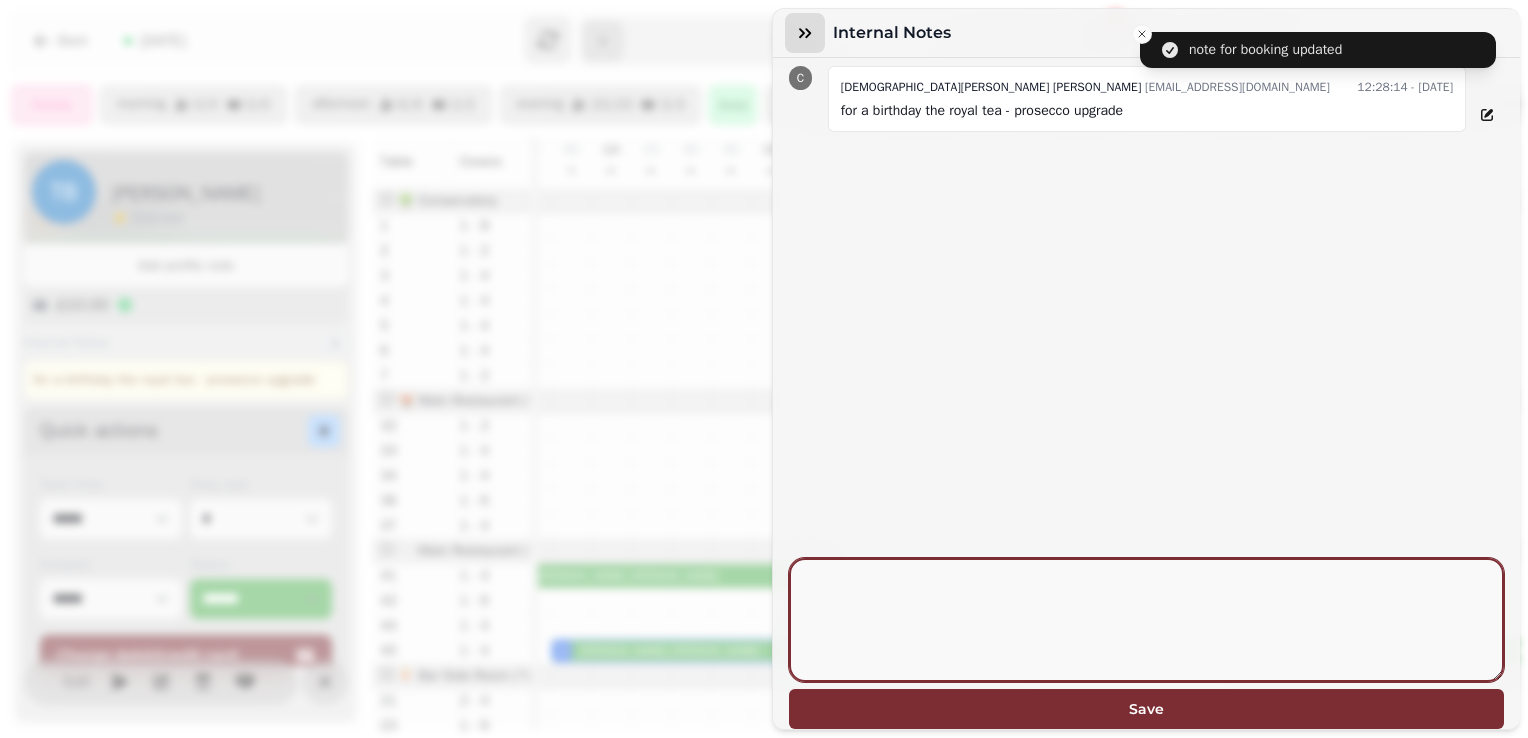 type 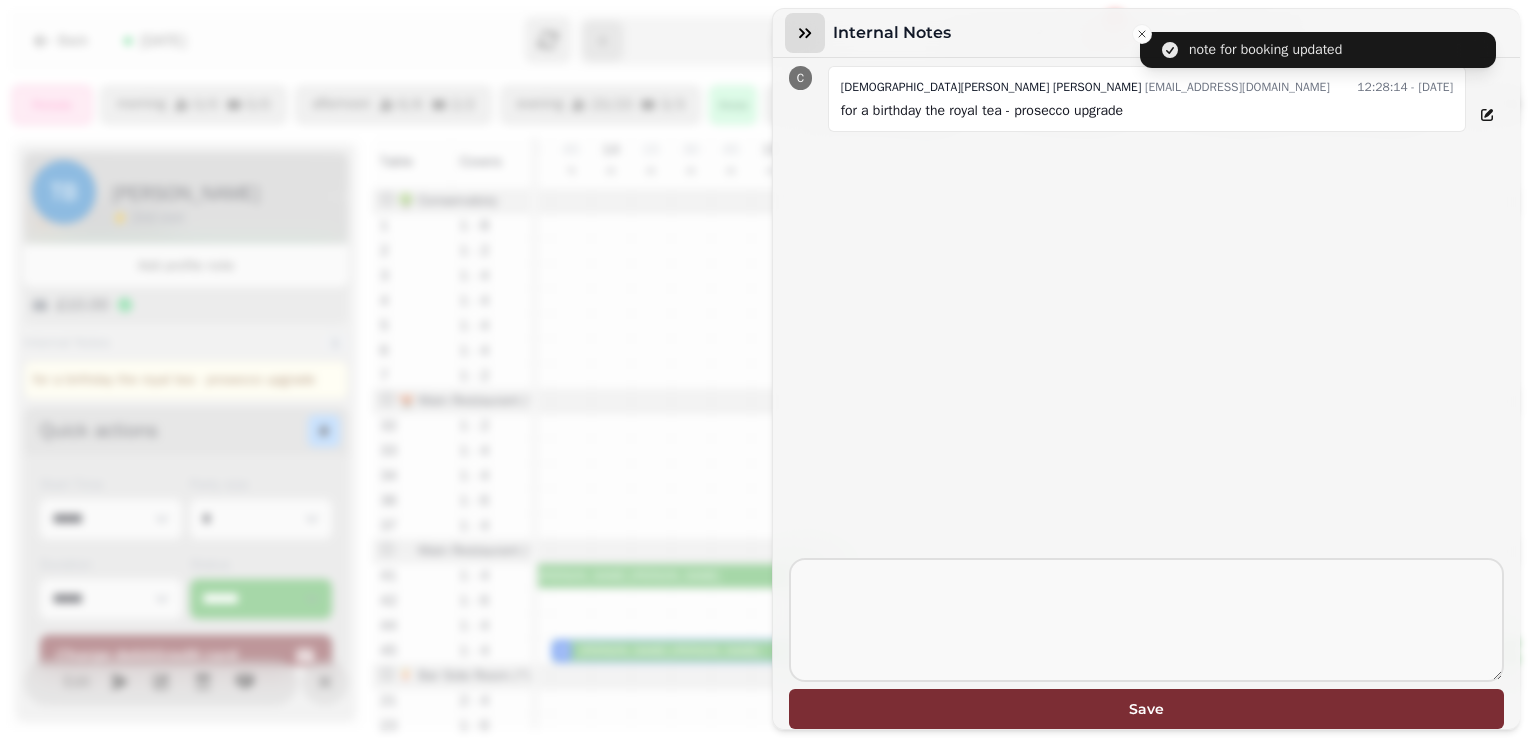 click 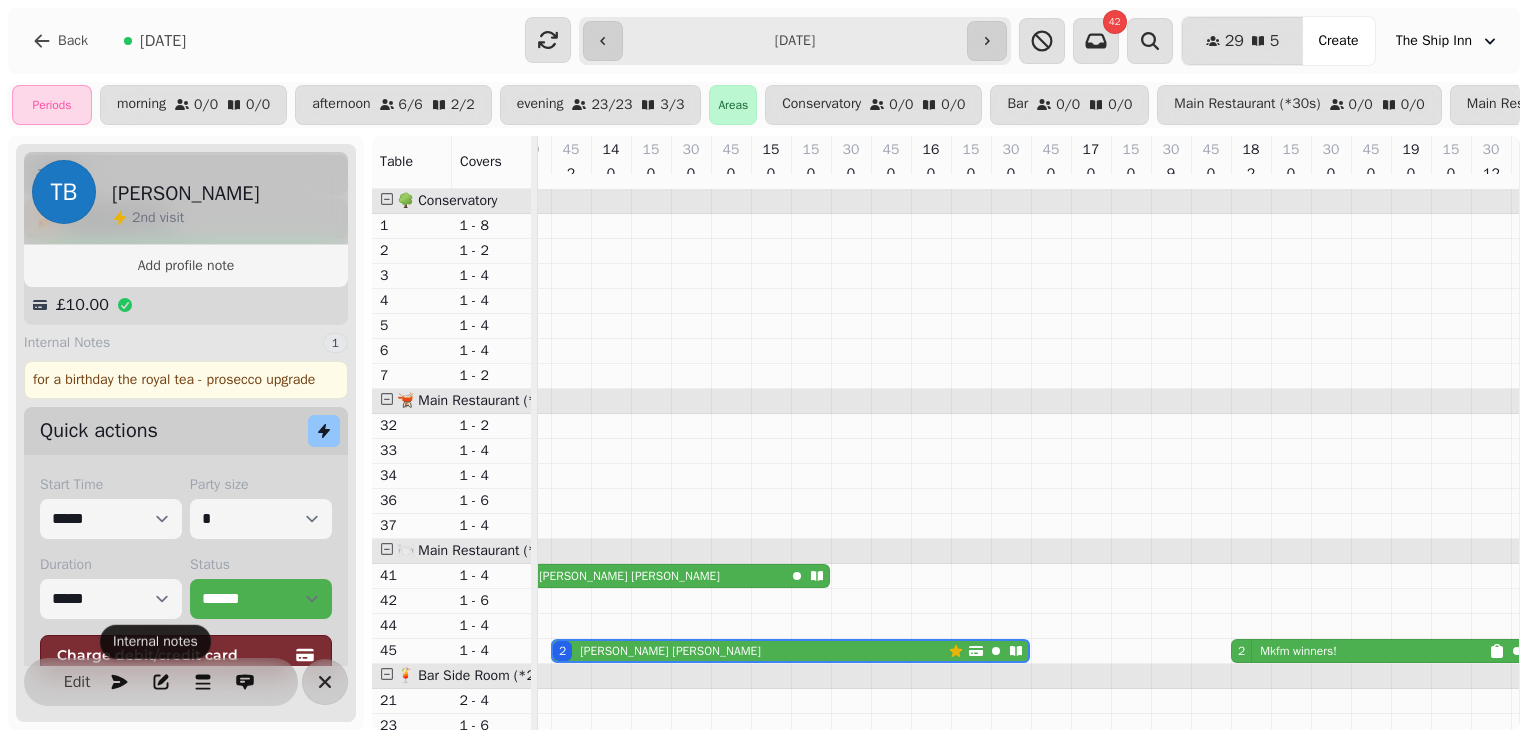 click on "**********" at bounding box center (794, 41) 